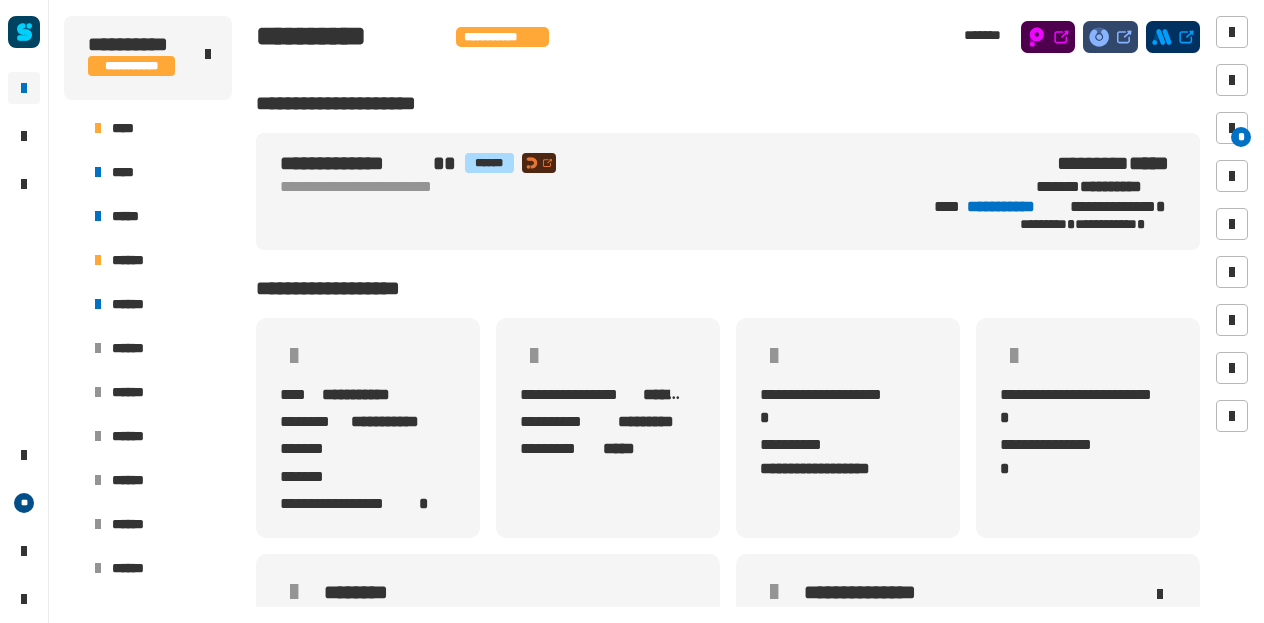 scroll, scrollTop: 0, scrollLeft: 0, axis: both 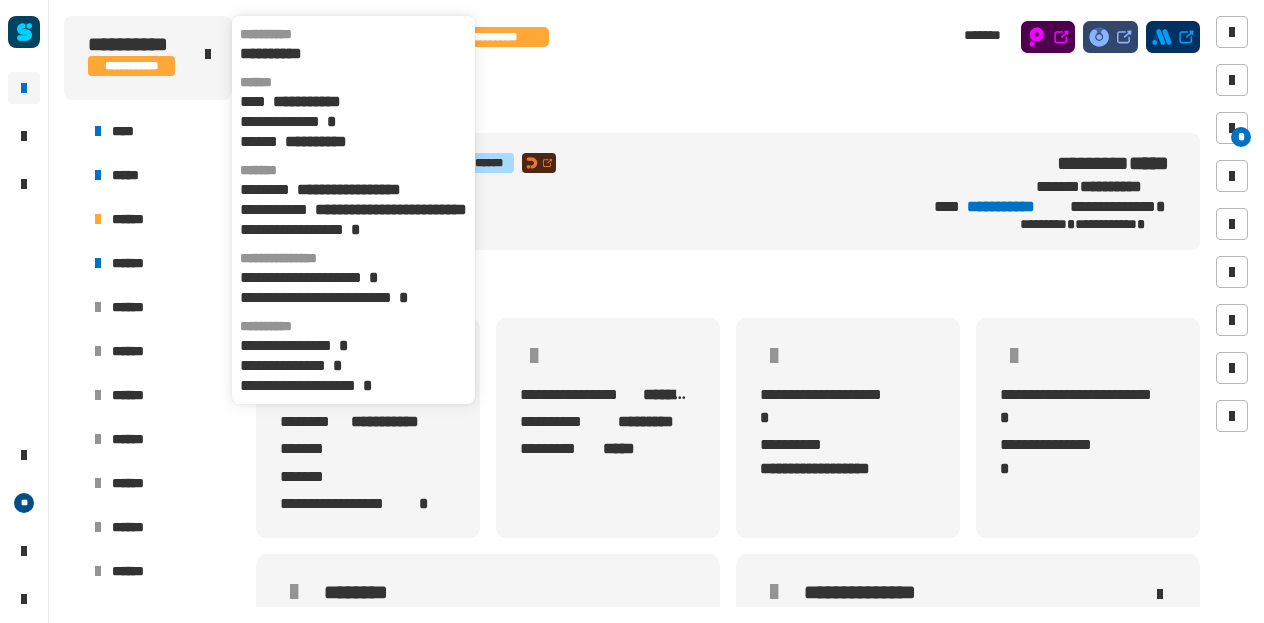 click on "**********" 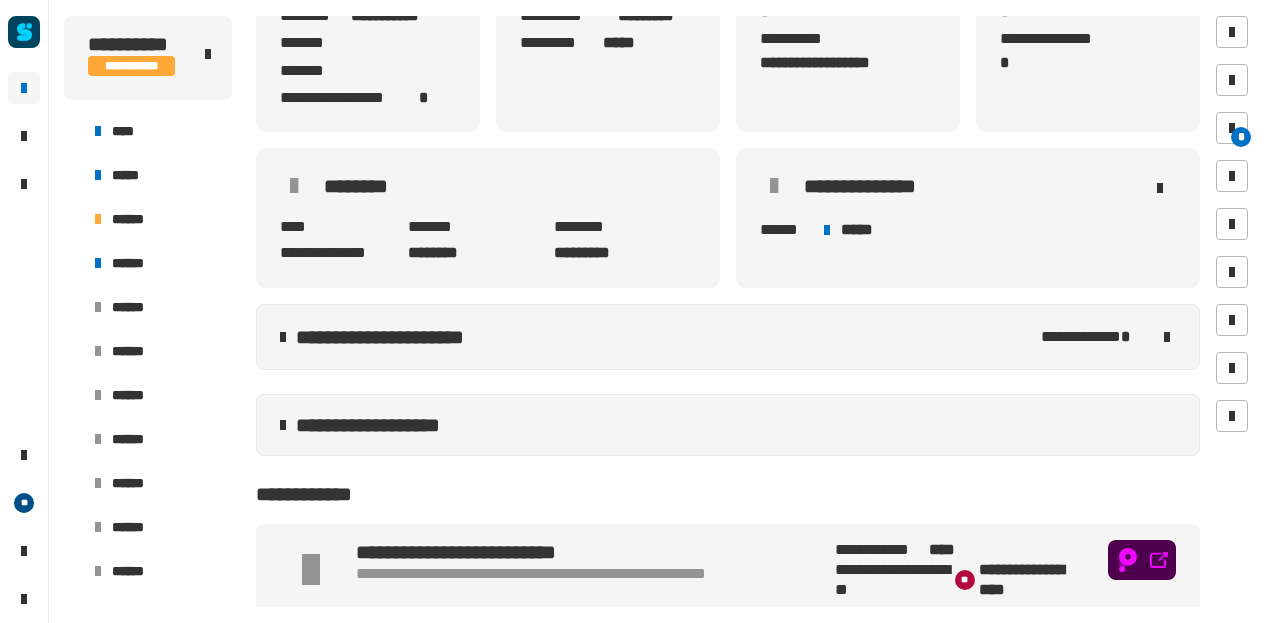 scroll, scrollTop: 414, scrollLeft: 0, axis: vertical 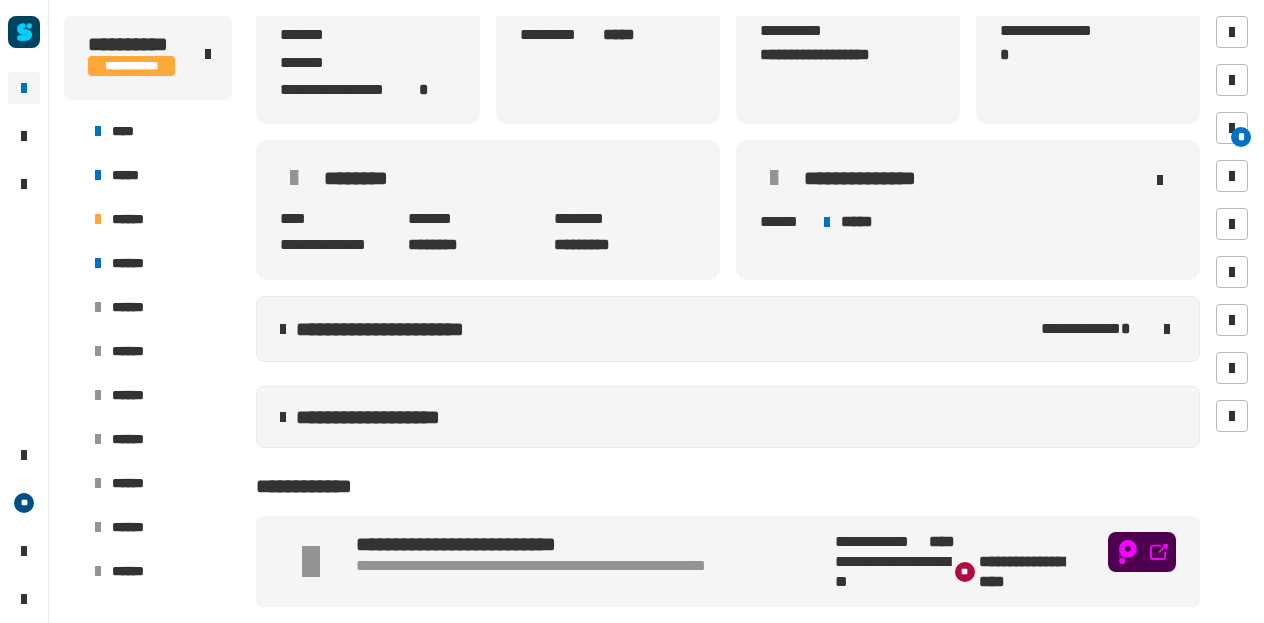 click on "**********" 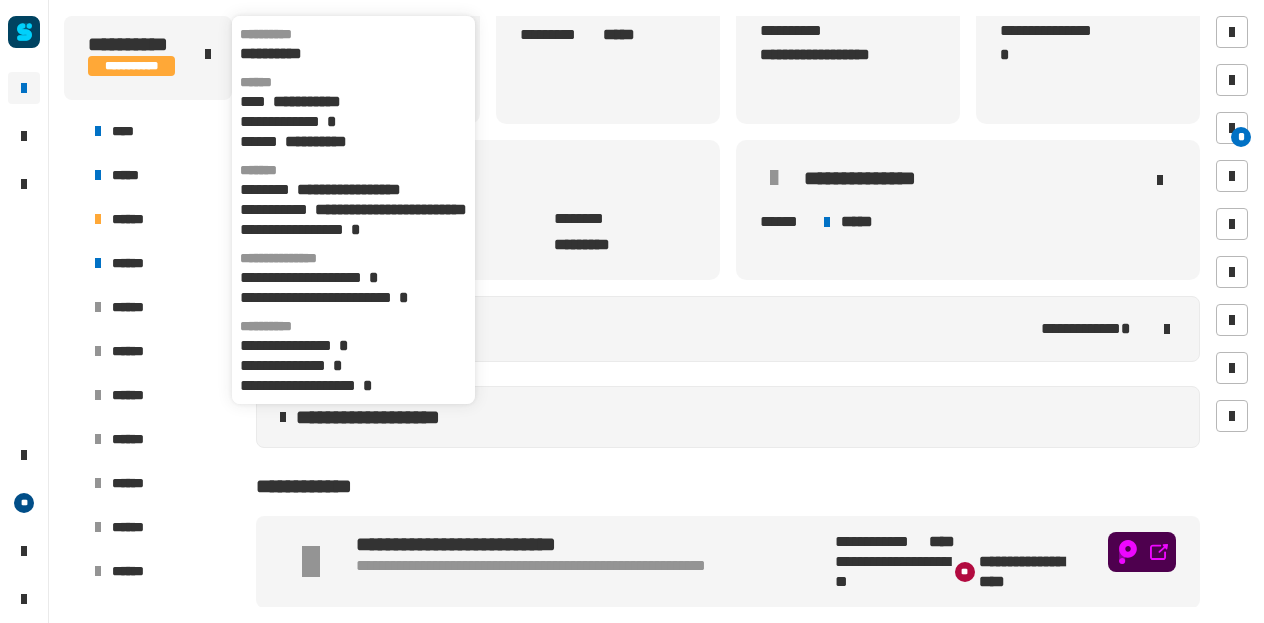 click on "**********" 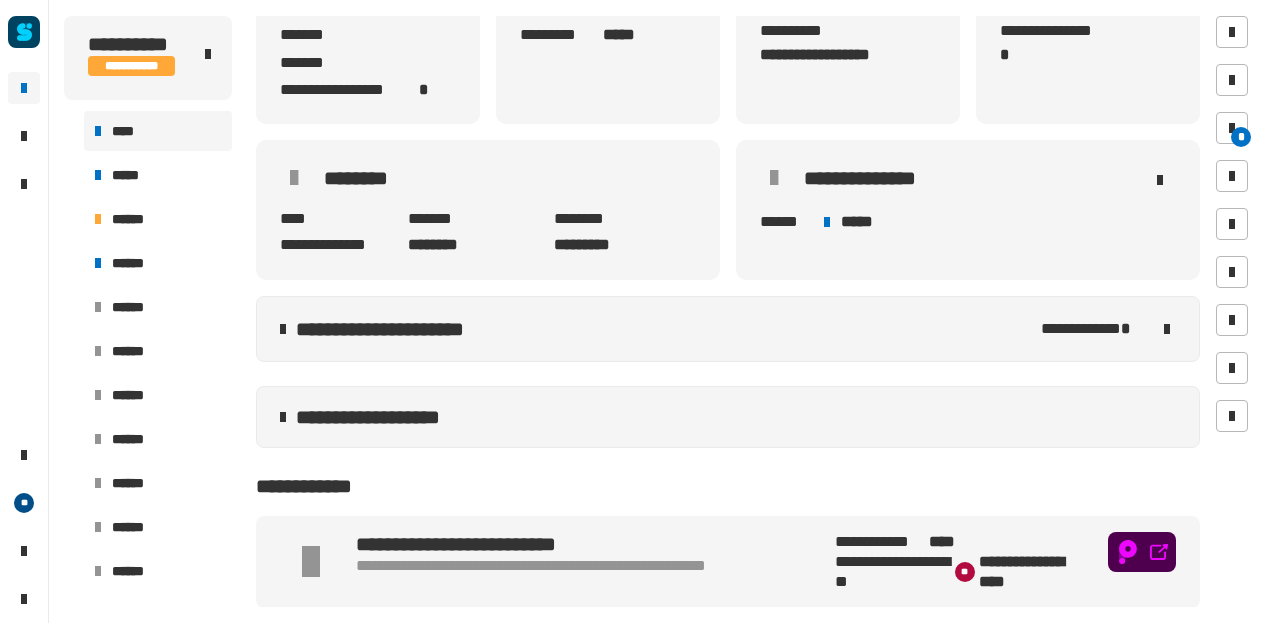 click on "****" at bounding box center [158, 131] 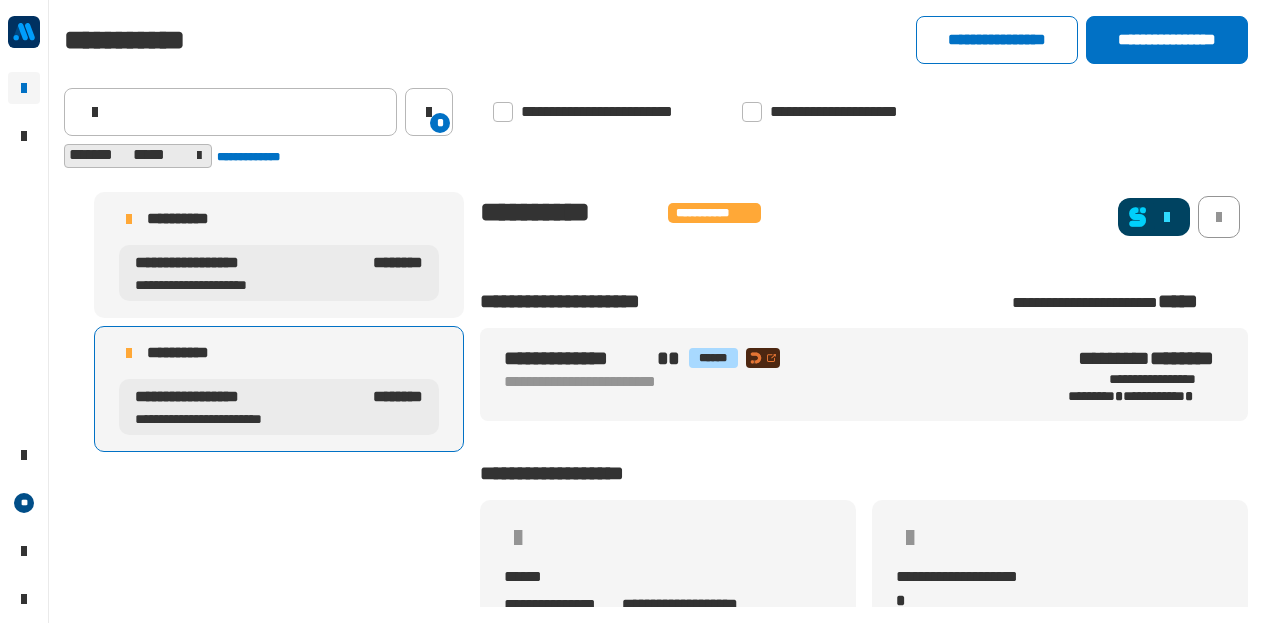 scroll, scrollTop: 0, scrollLeft: 0, axis: both 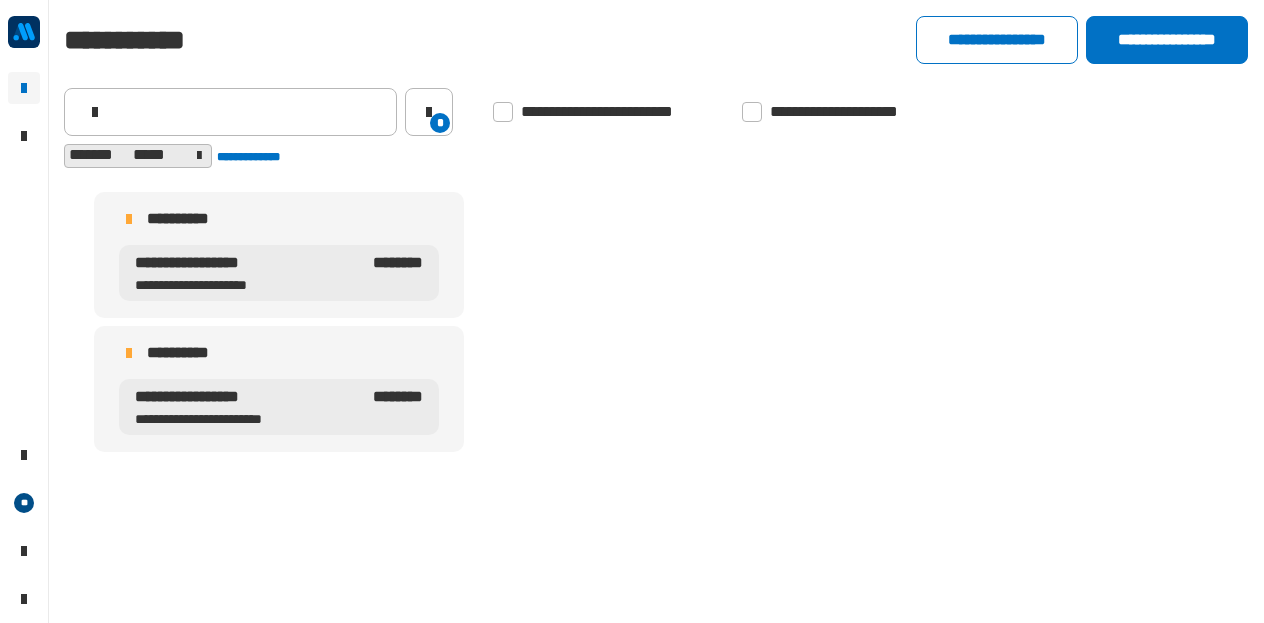 click on "**********" at bounding box center [248, 397] 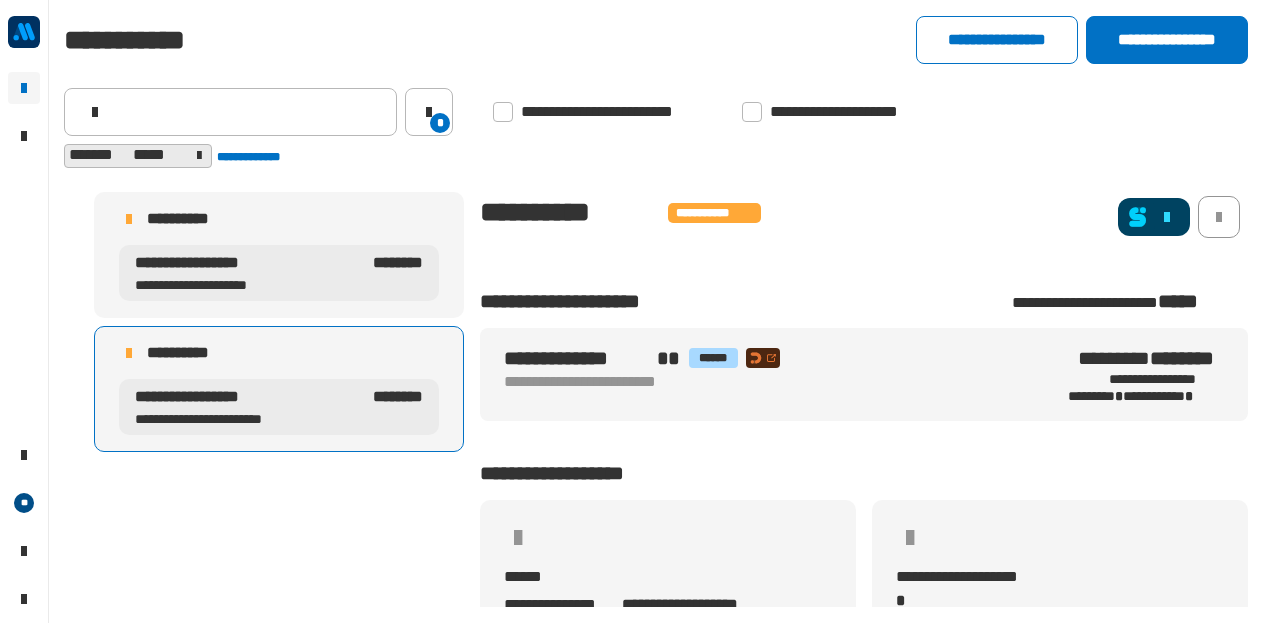 click on "**********" at bounding box center [248, 397] 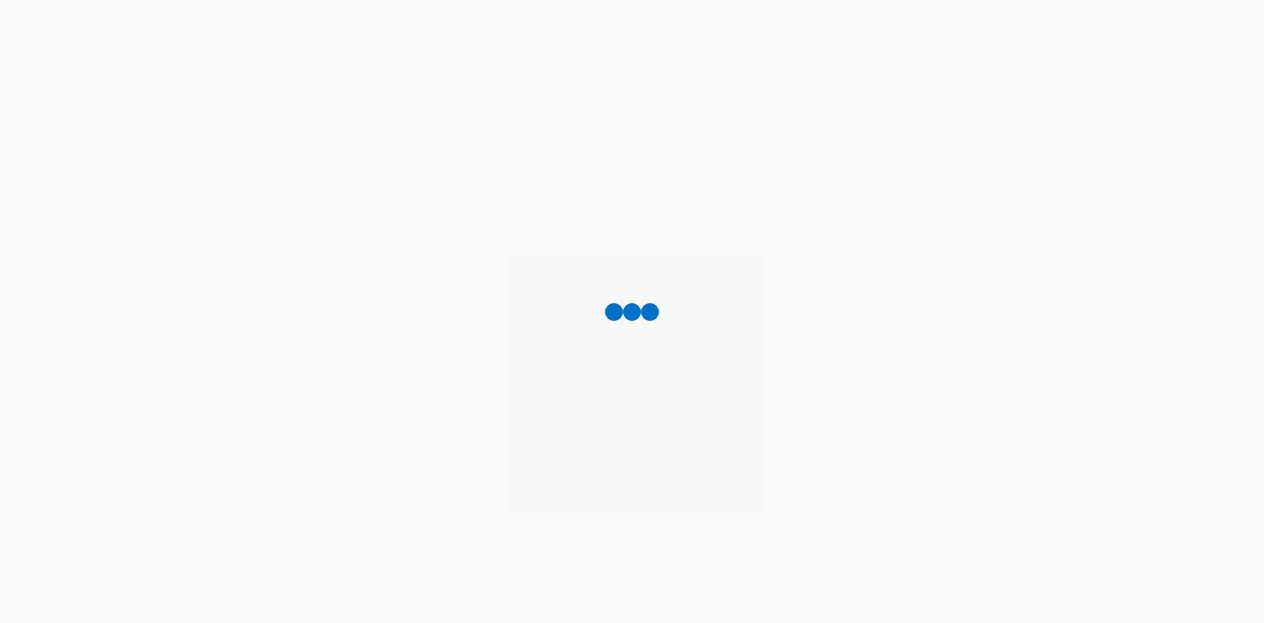 scroll, scrollTop: 0, scrollLeft: 0, axis: both 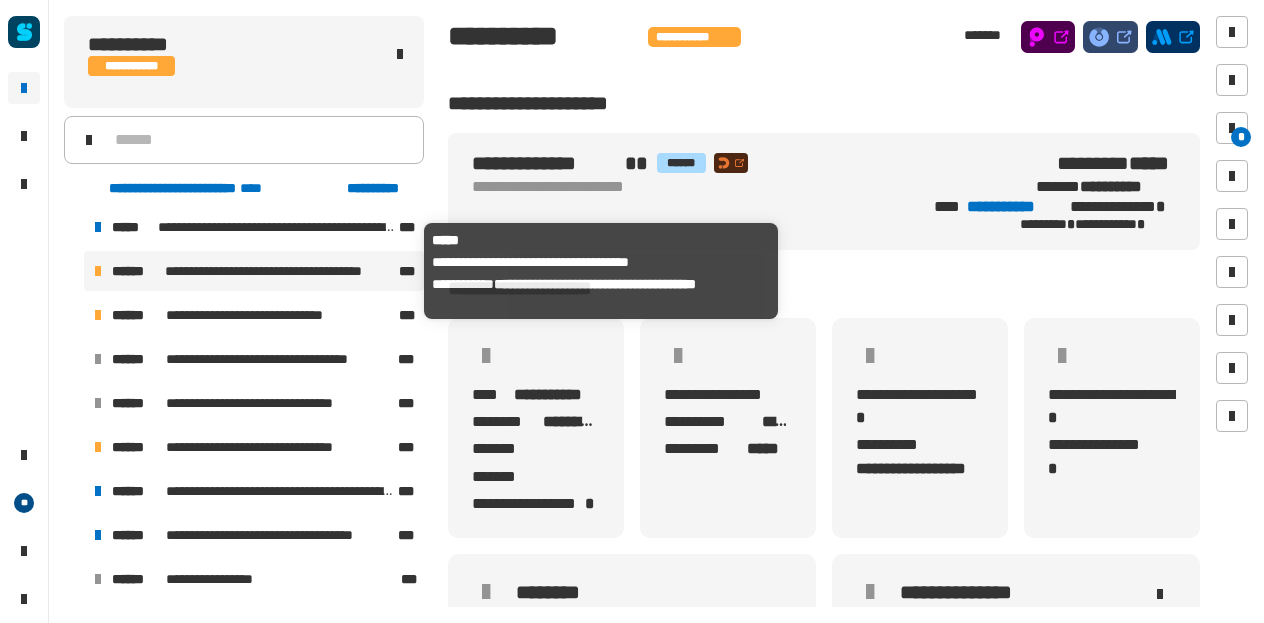 click on "**********" at bounding box center (280, 271) 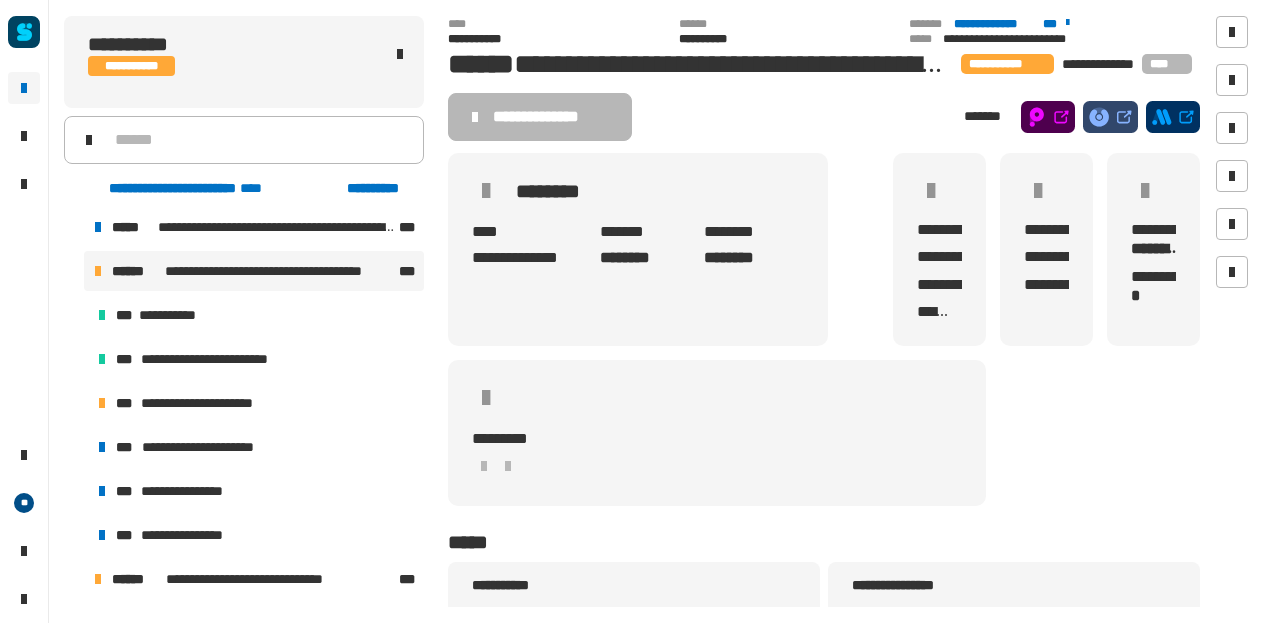 click at bounding box center [98, 271] 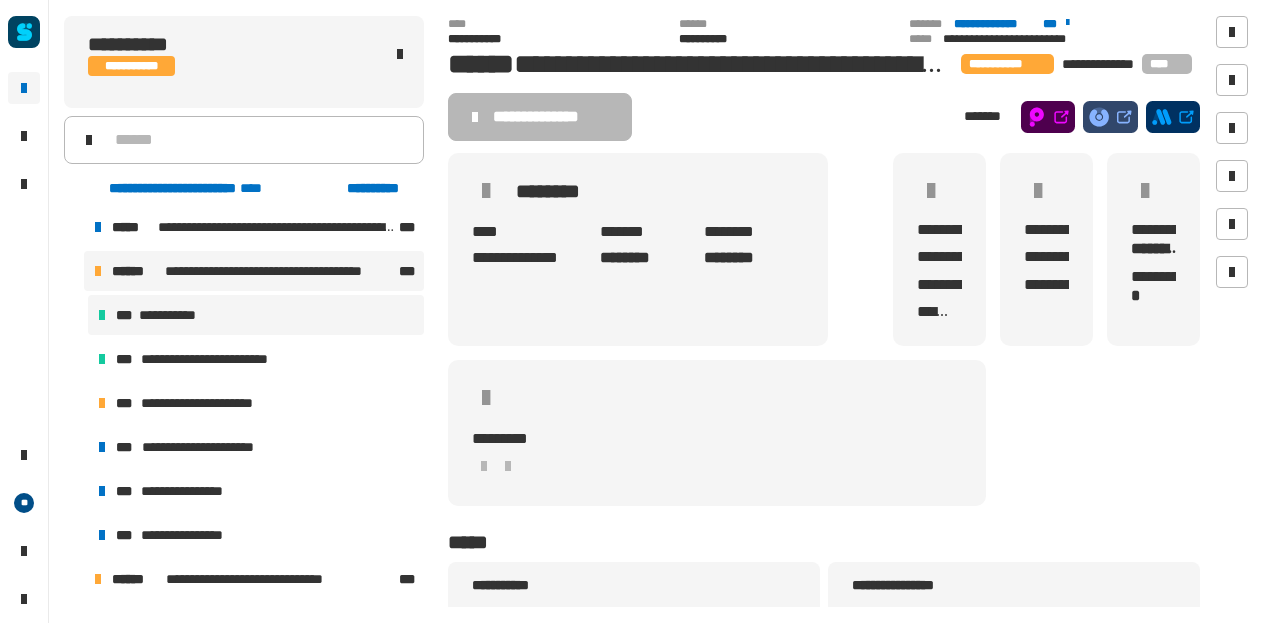 click on "***" at bounding box center (125, 315) 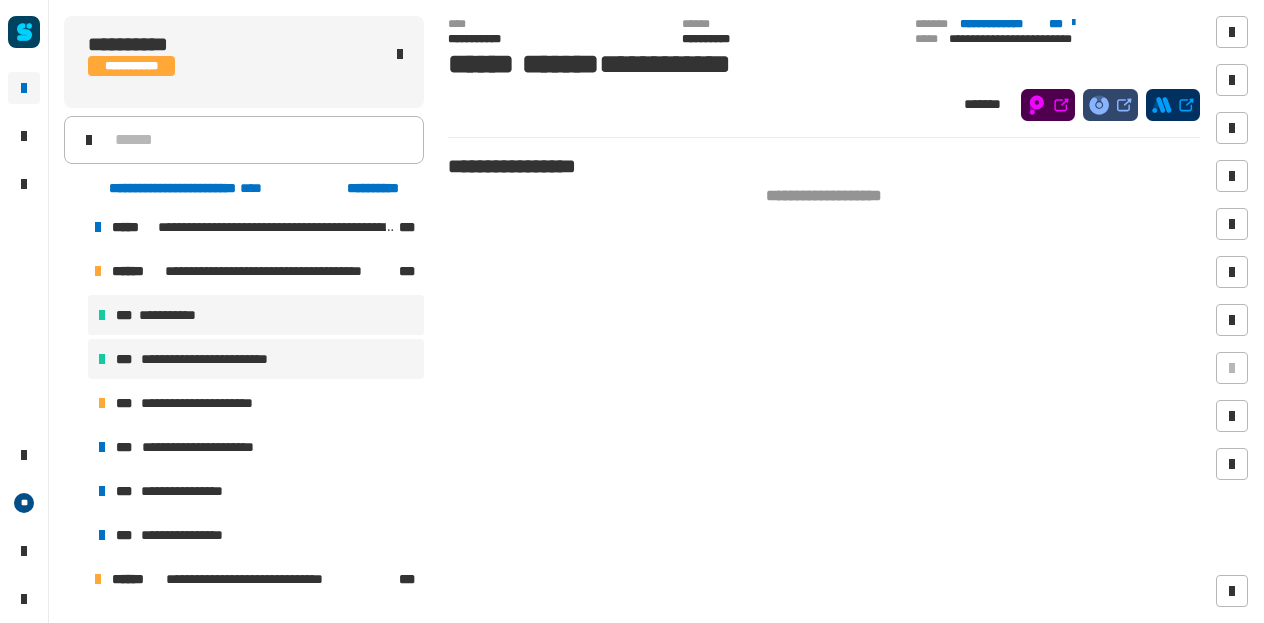 click on "***" at bounding box center [126, 359] 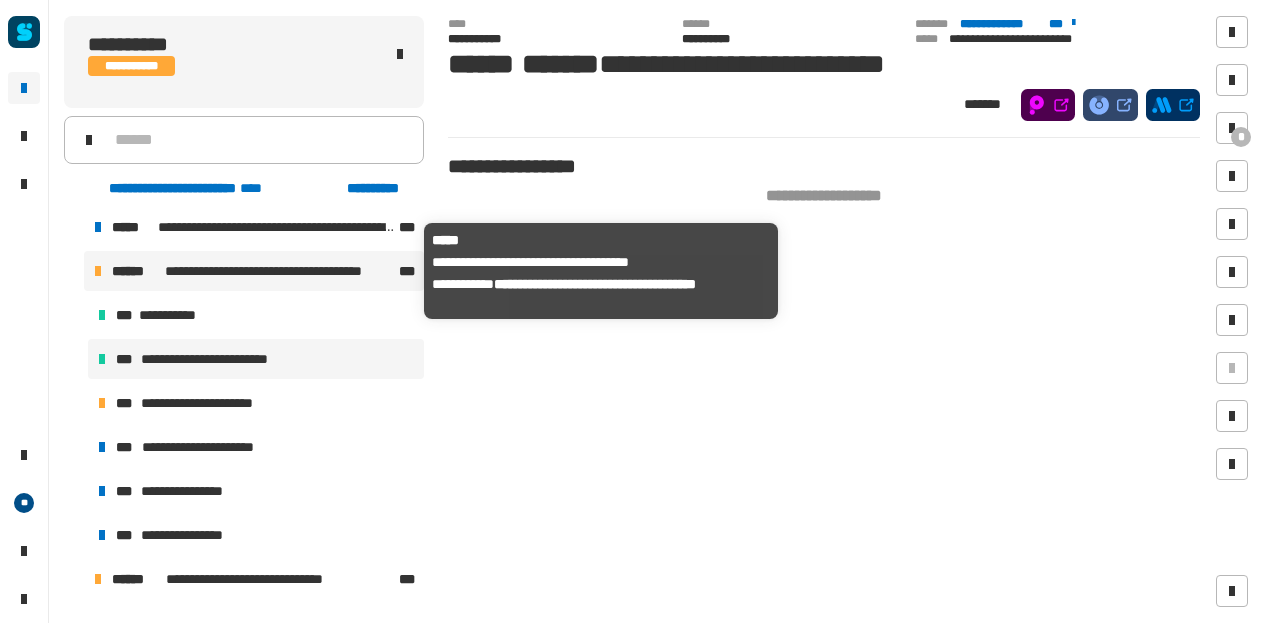 click on "******" at bounding box center (136, 271) 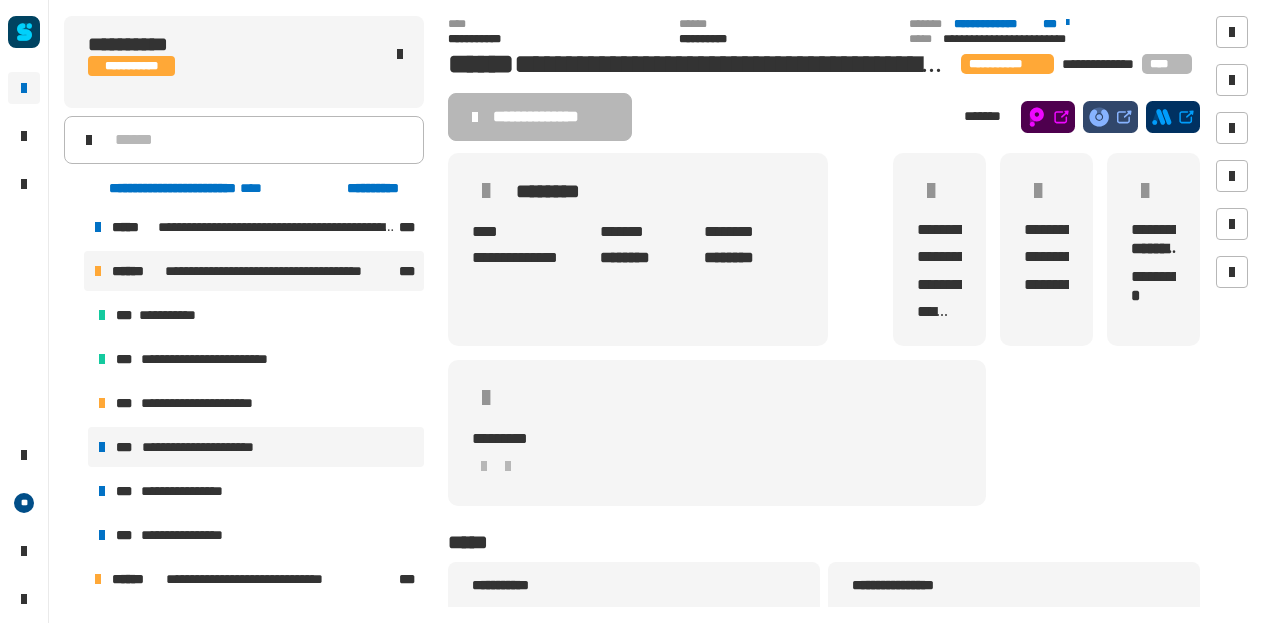 click on "***" at bounding box center (127, 447) 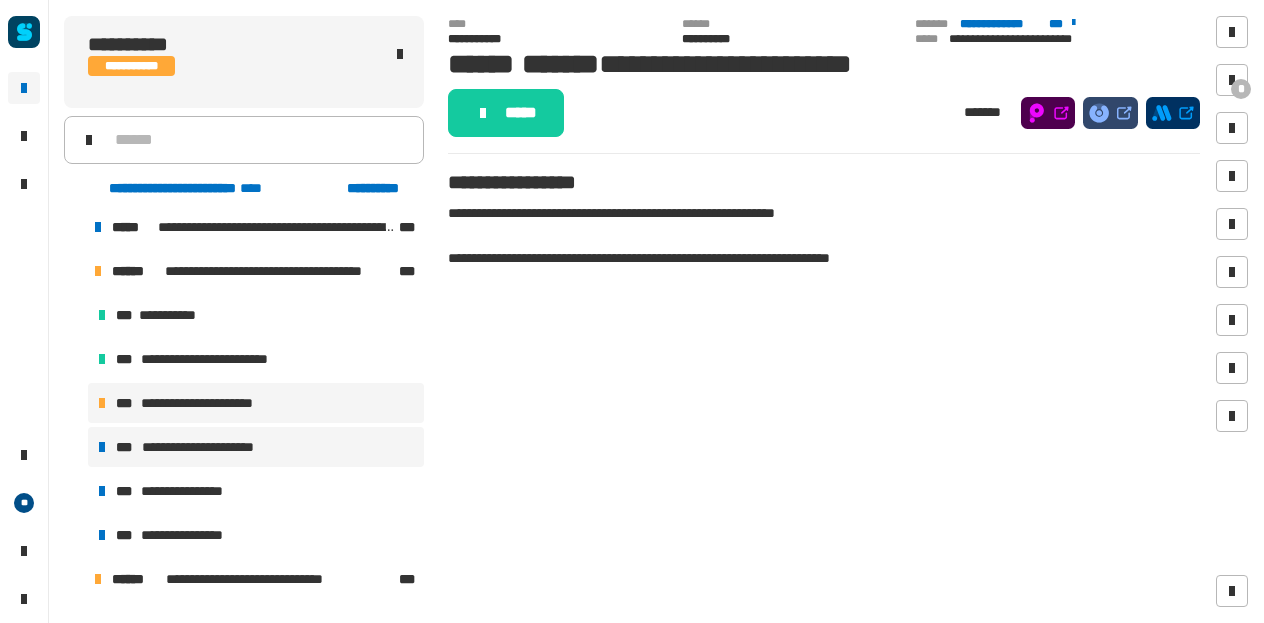 click on "**********" at bounding box center (214, 403) 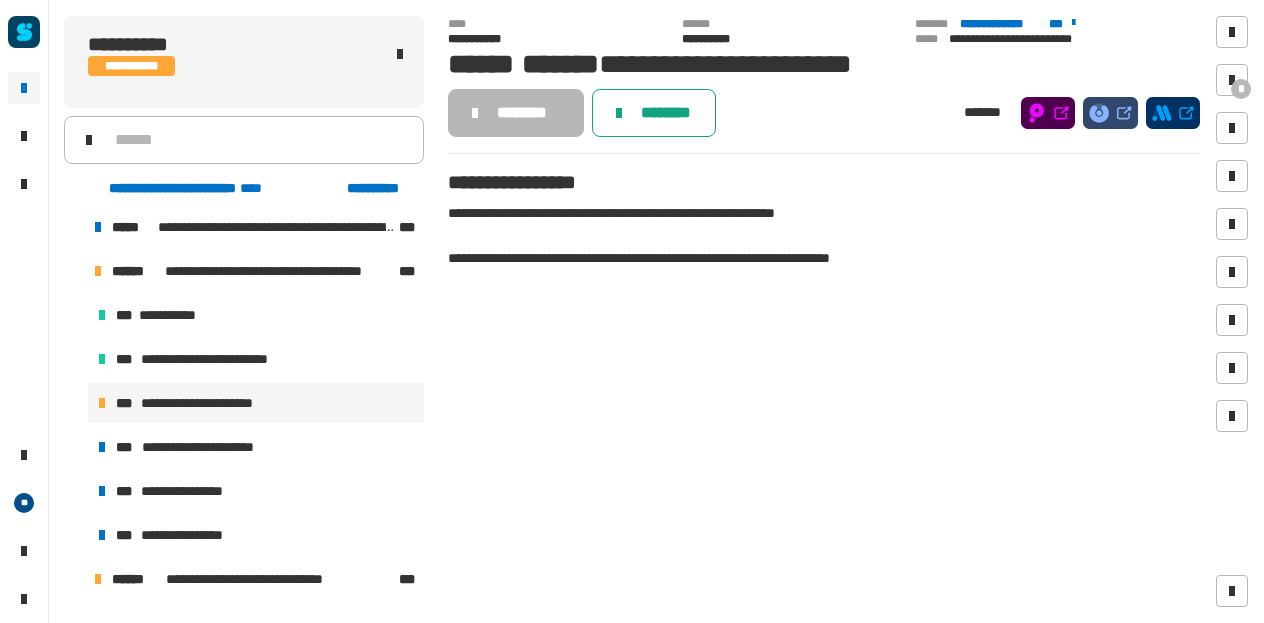 click on "********" 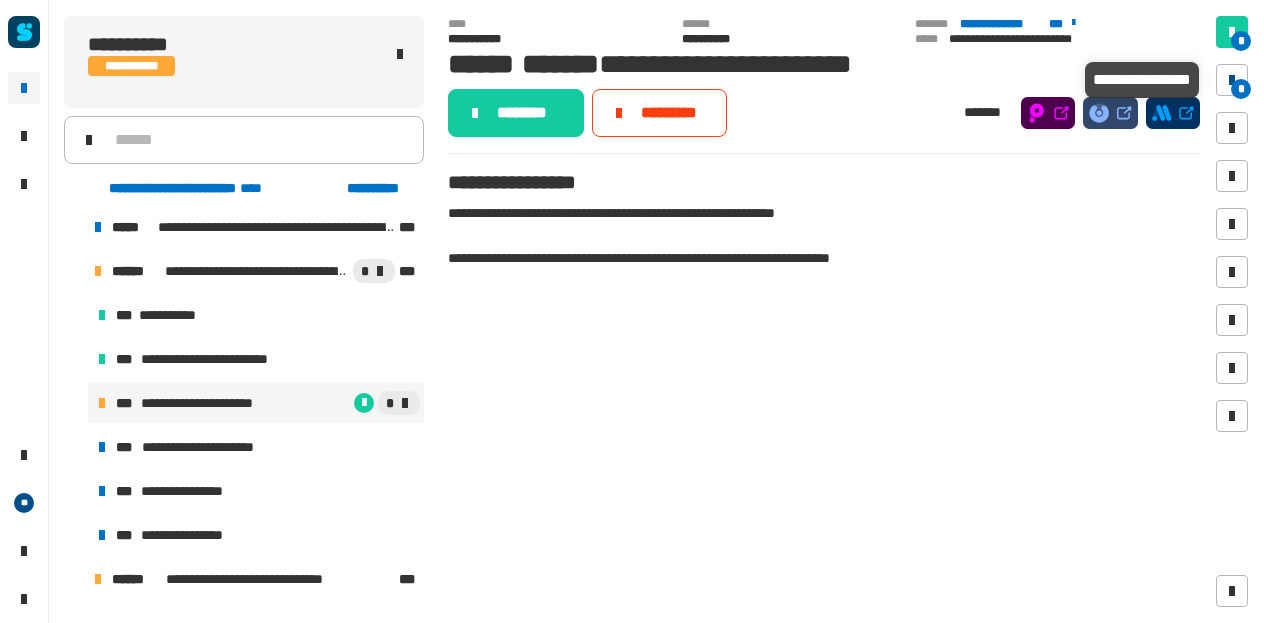 click at bounding box center [1232, 80] 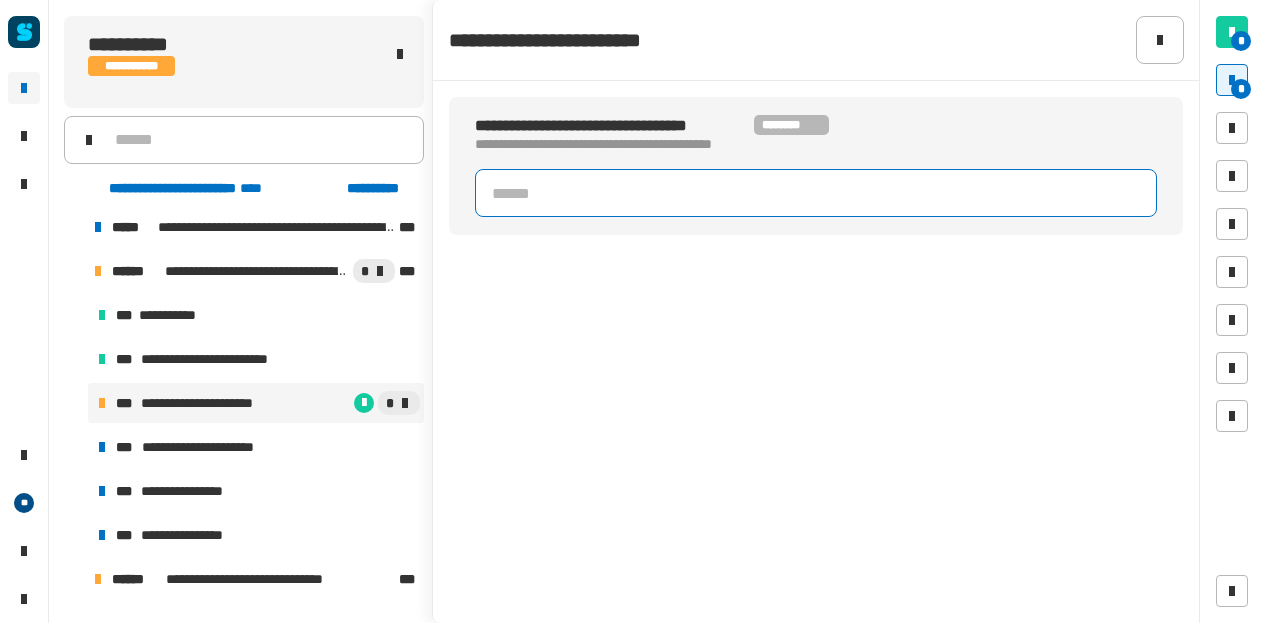 click 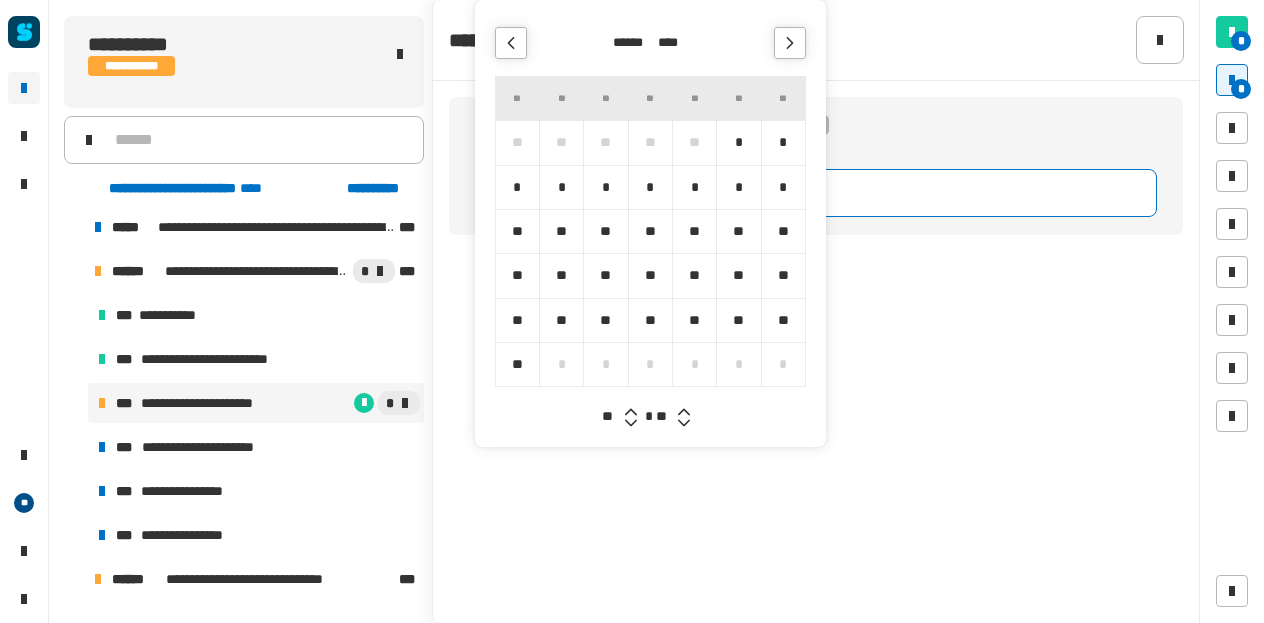 click on "*" at bounding box center (561, 187) 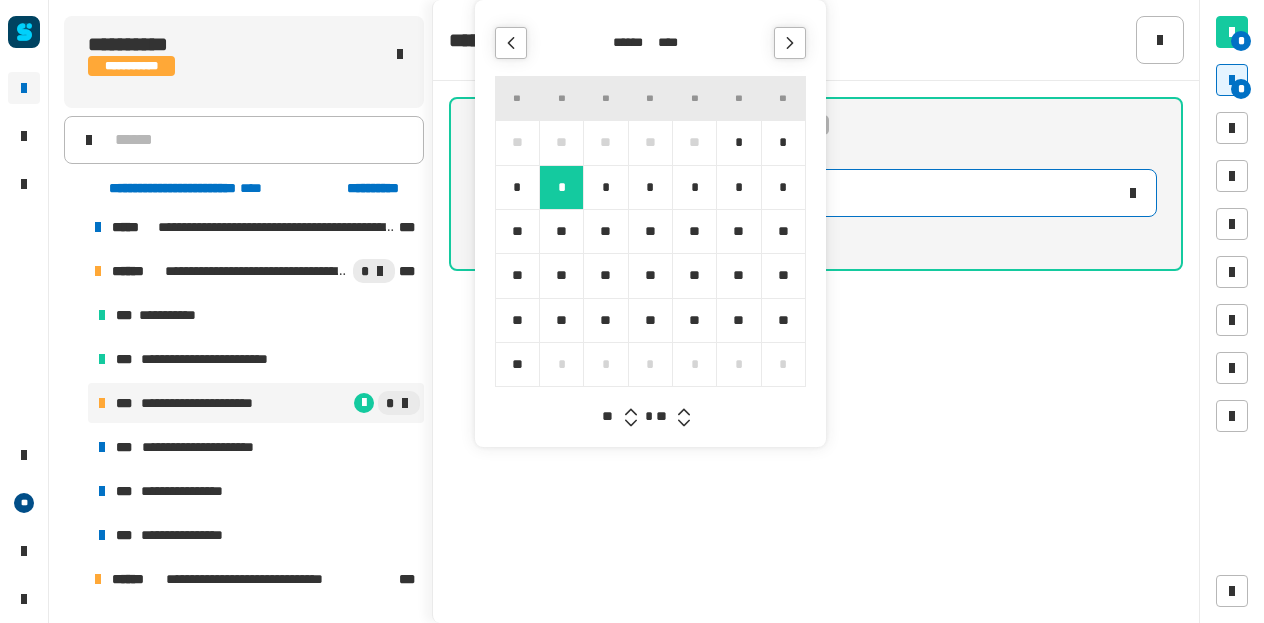 click 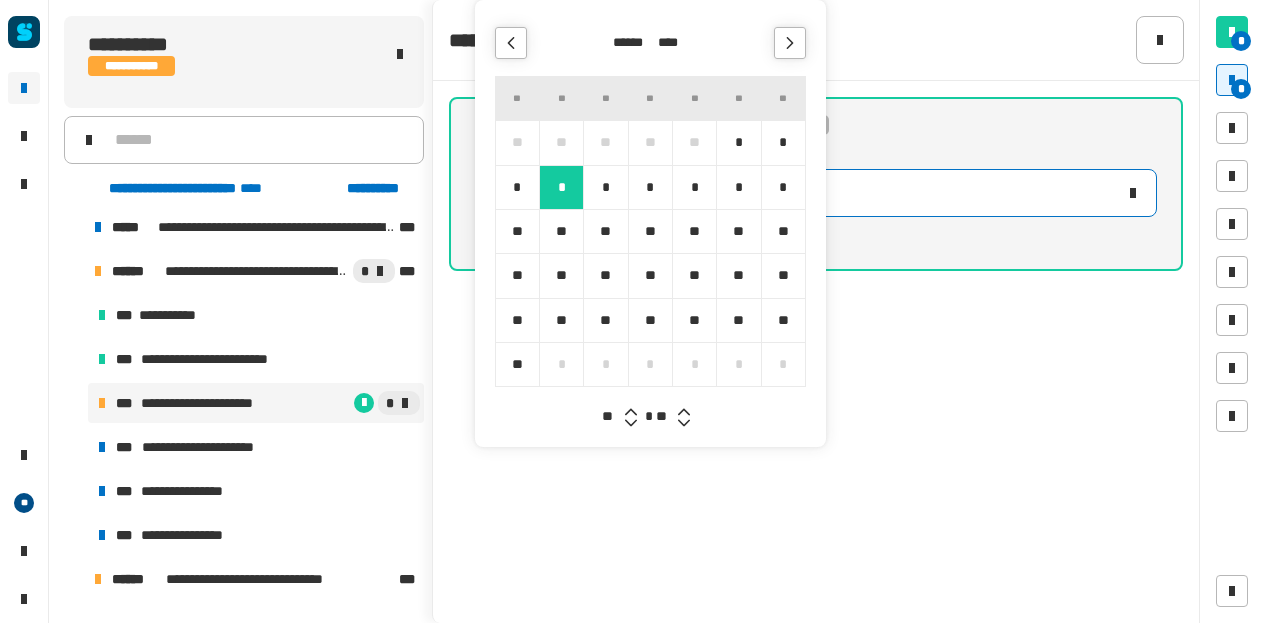 type on "**********" 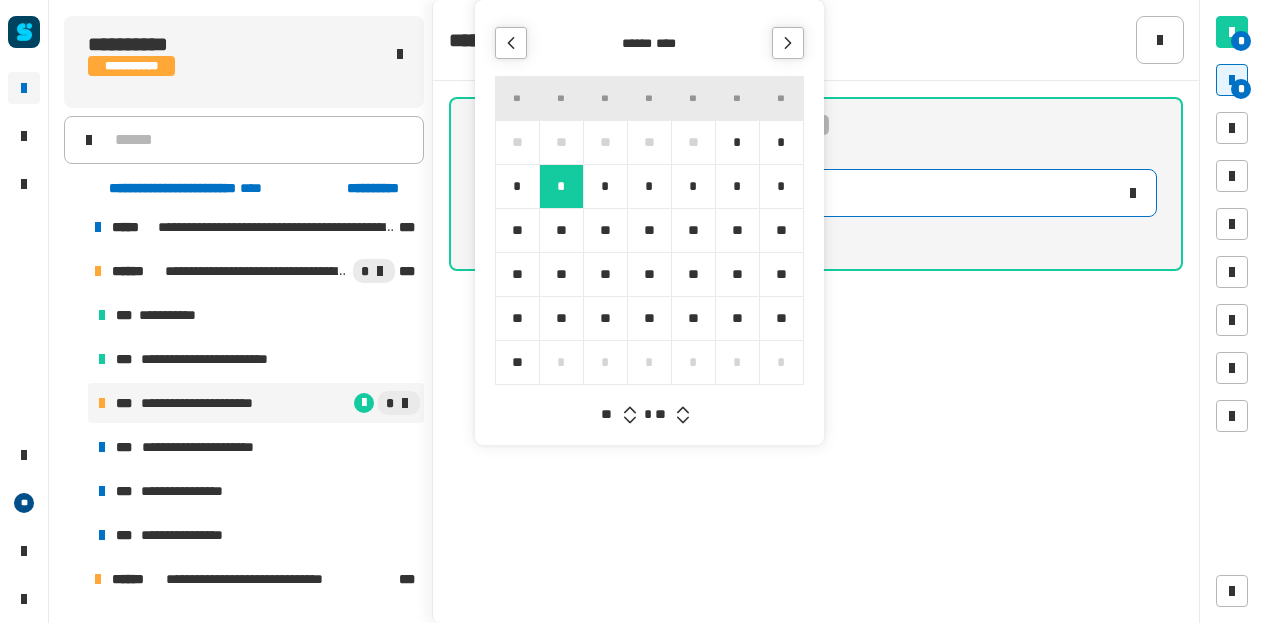click 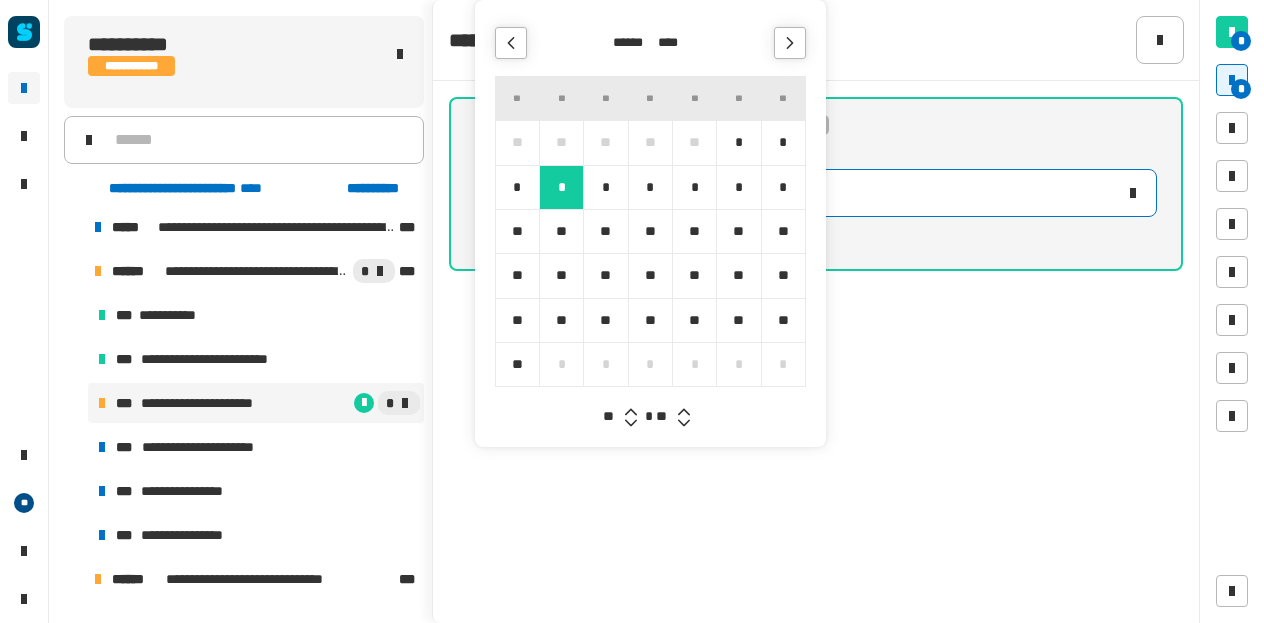 click 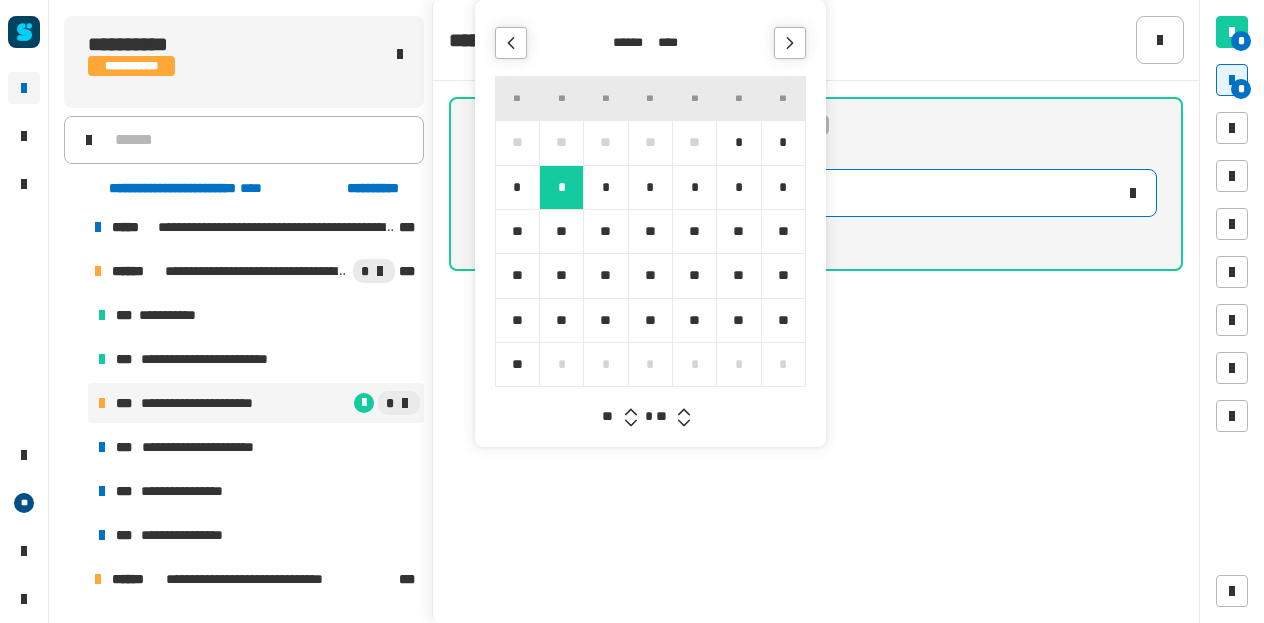 click 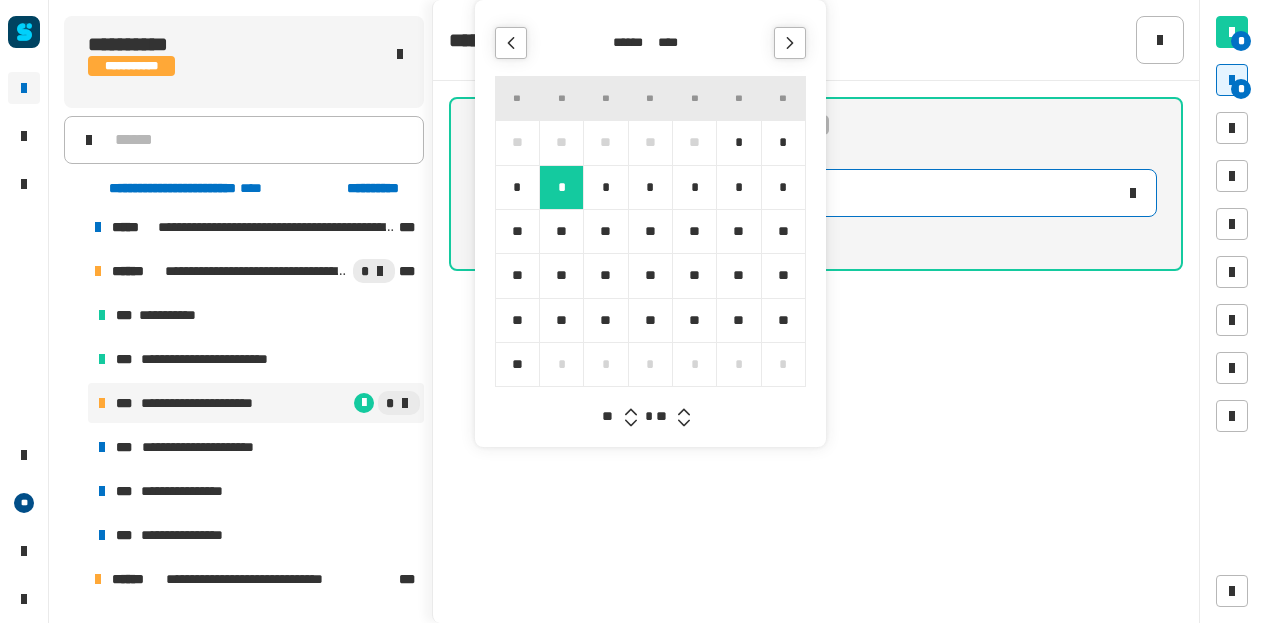 click 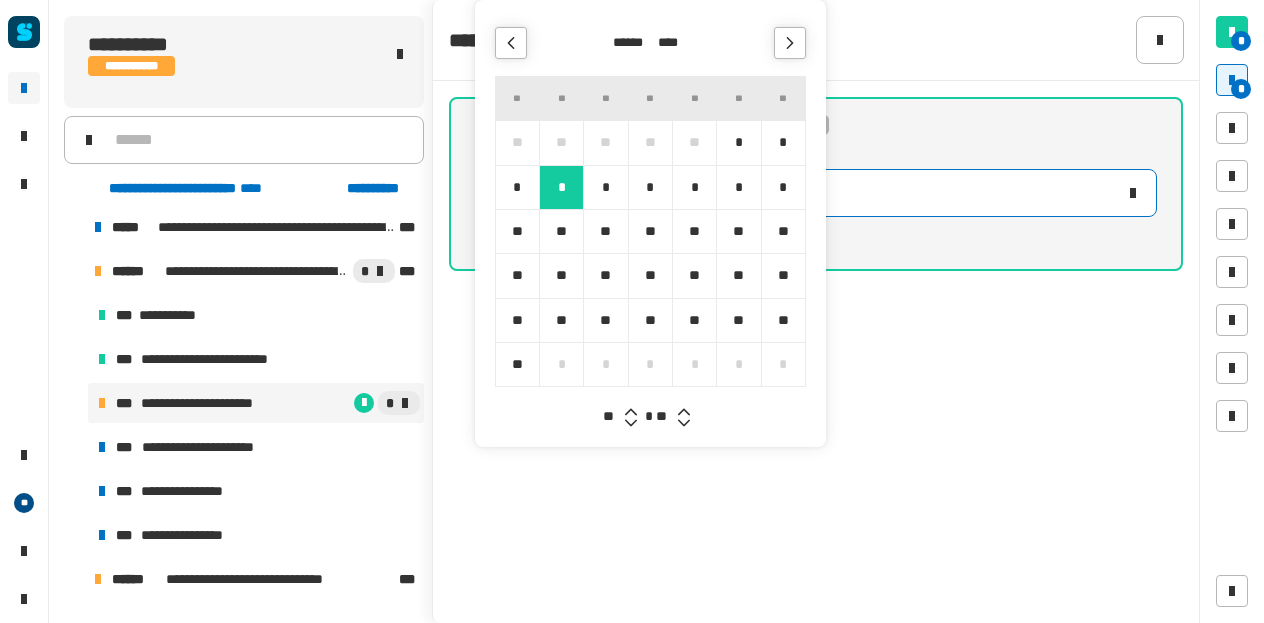 click 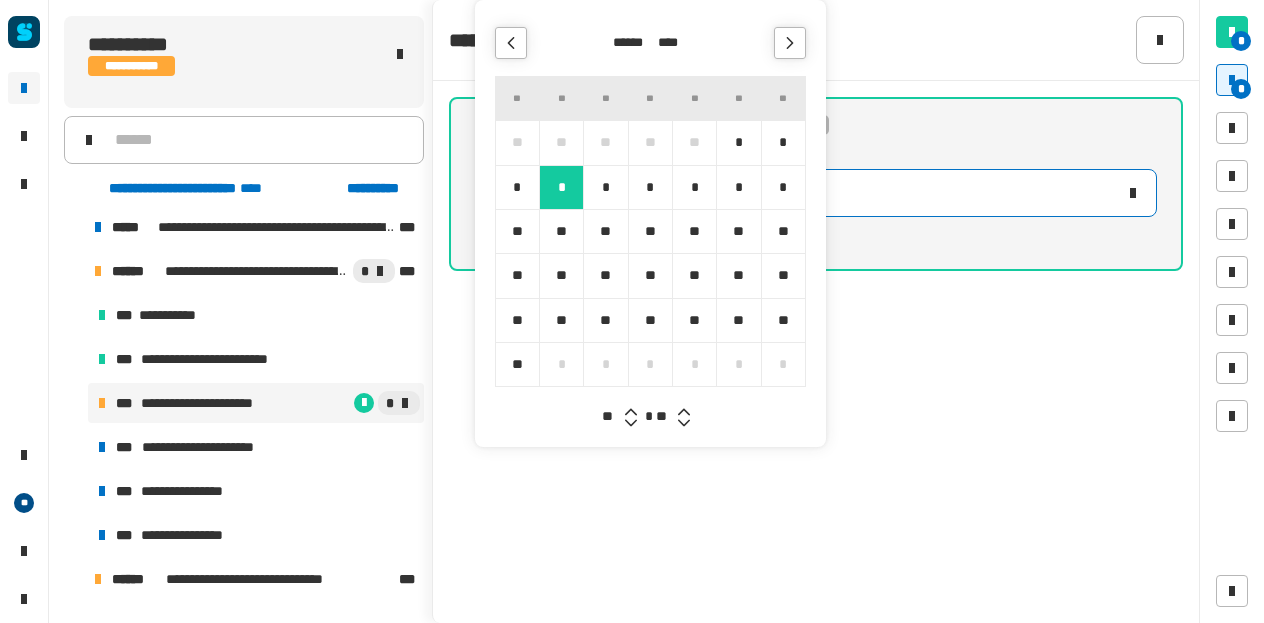 click 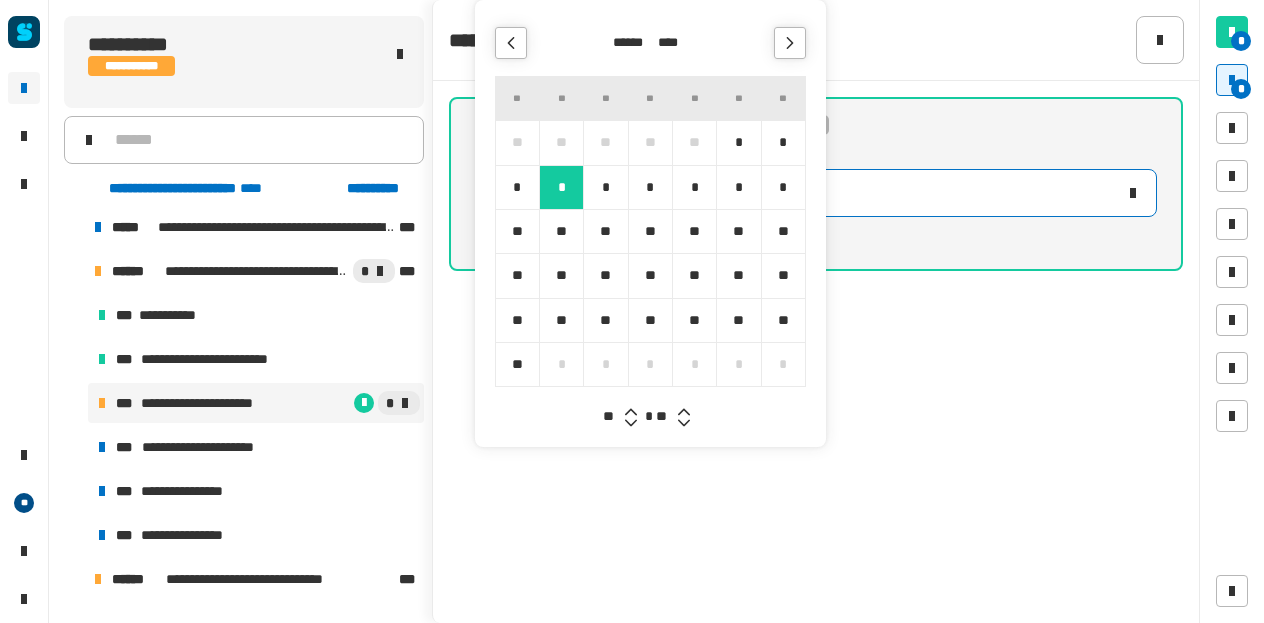 click 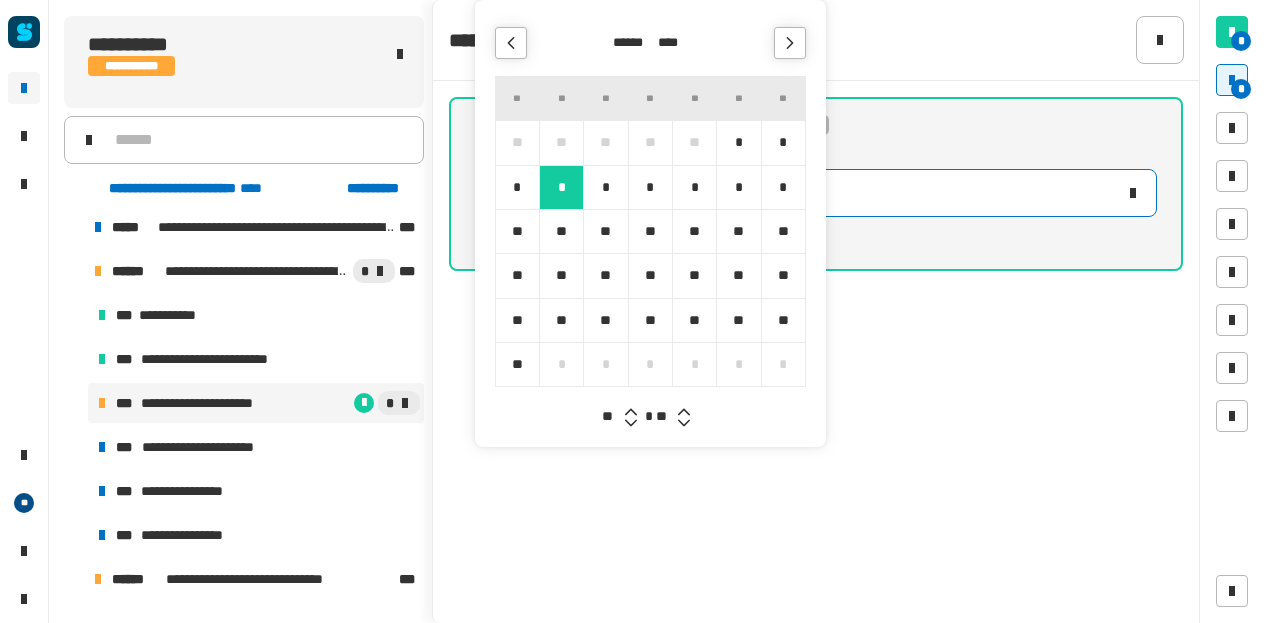 click 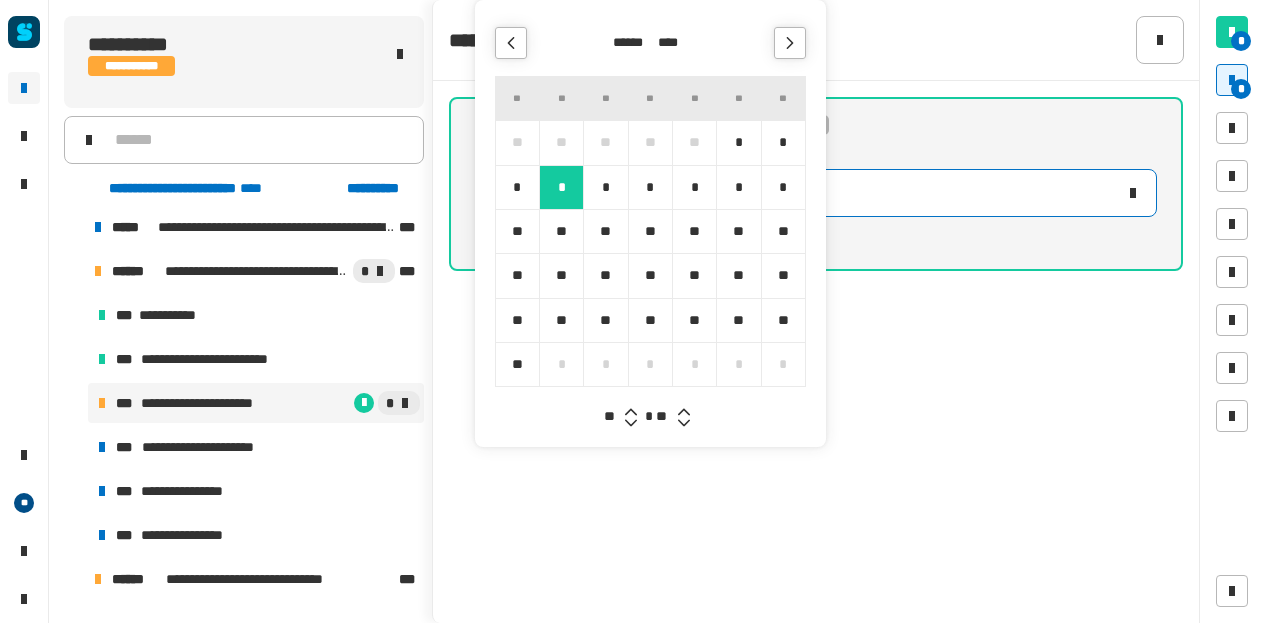 click 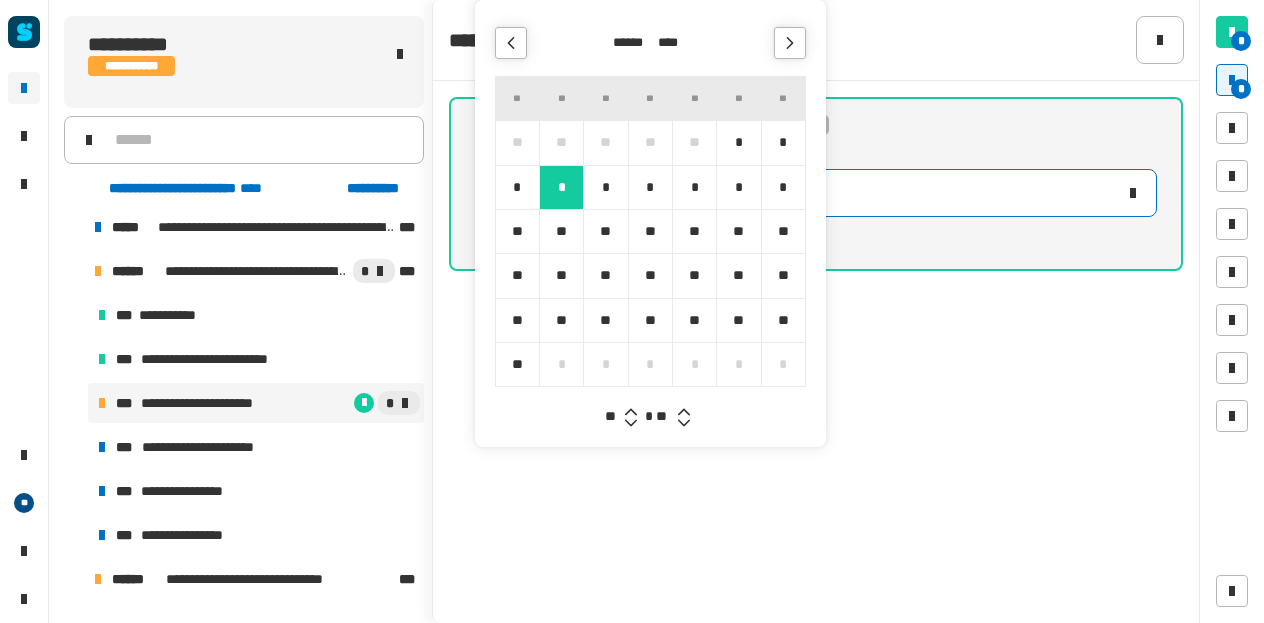click 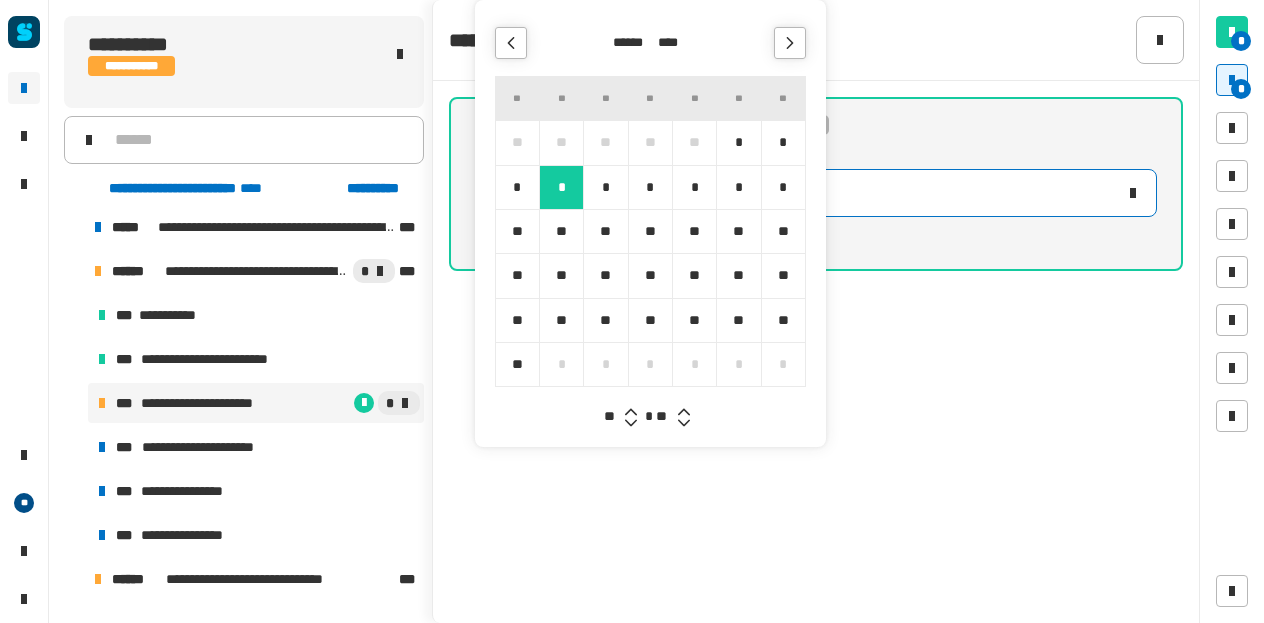click 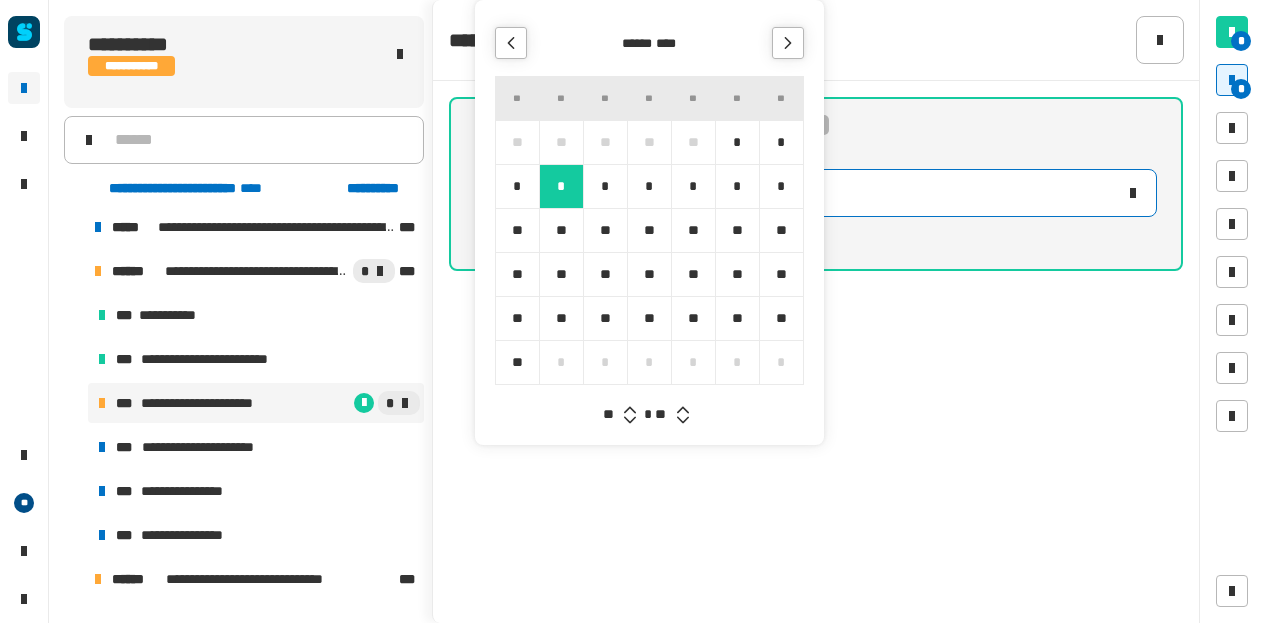 type on "**********" 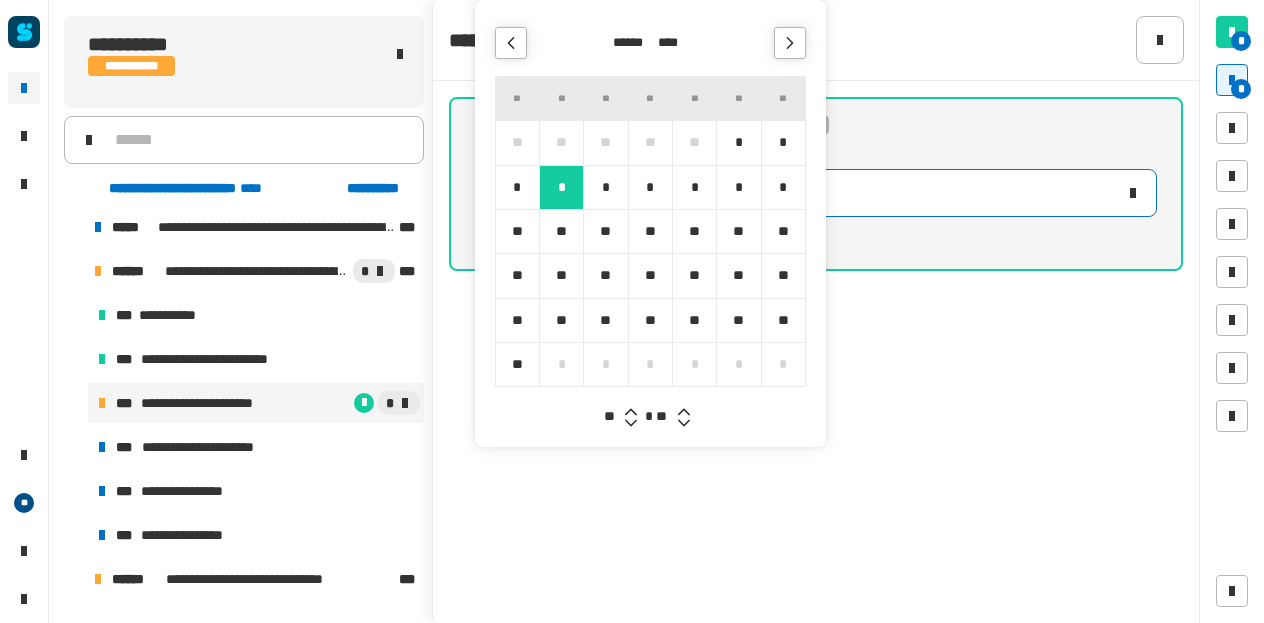 type on "**********" 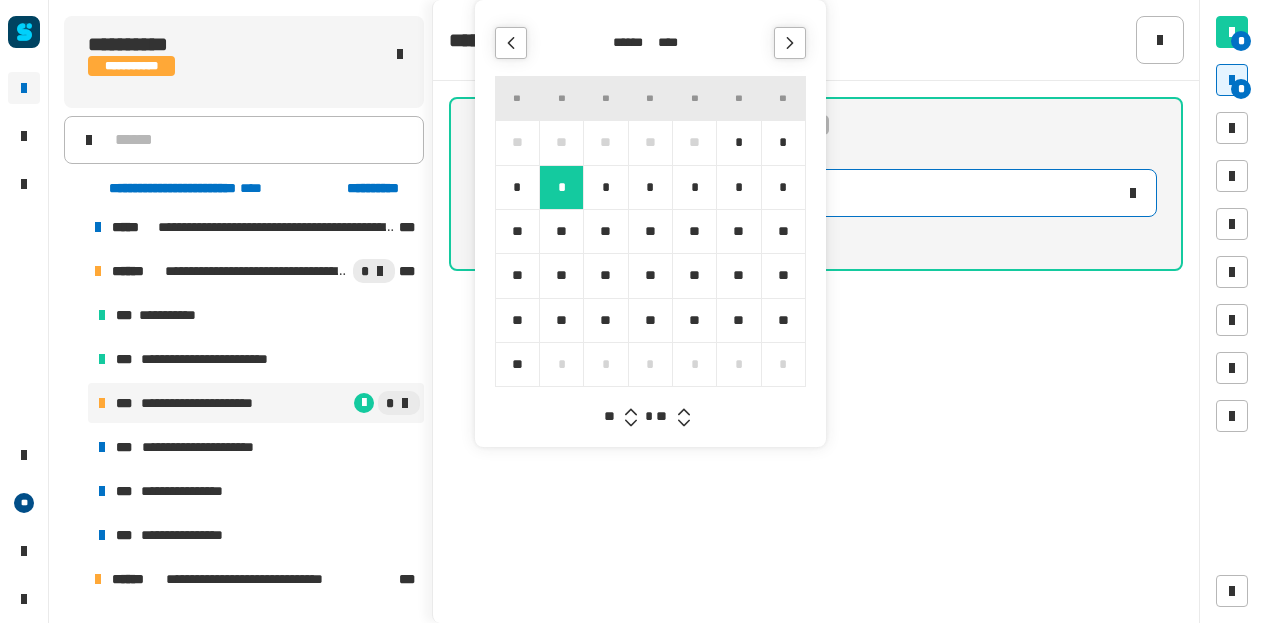 click 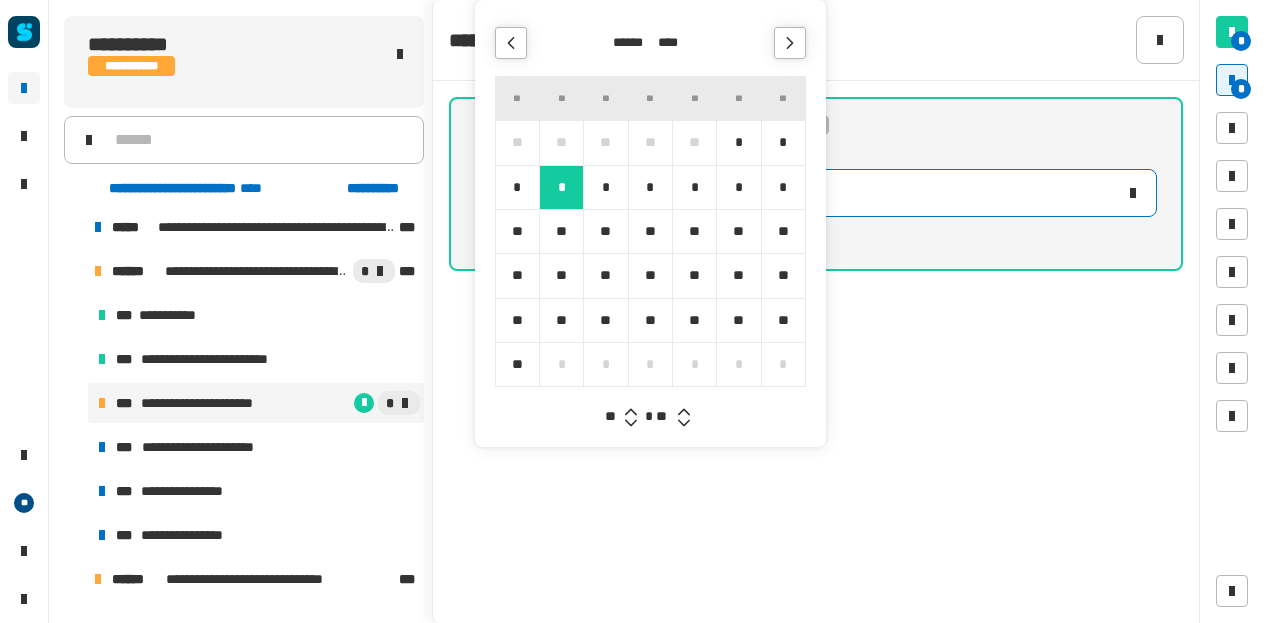 click 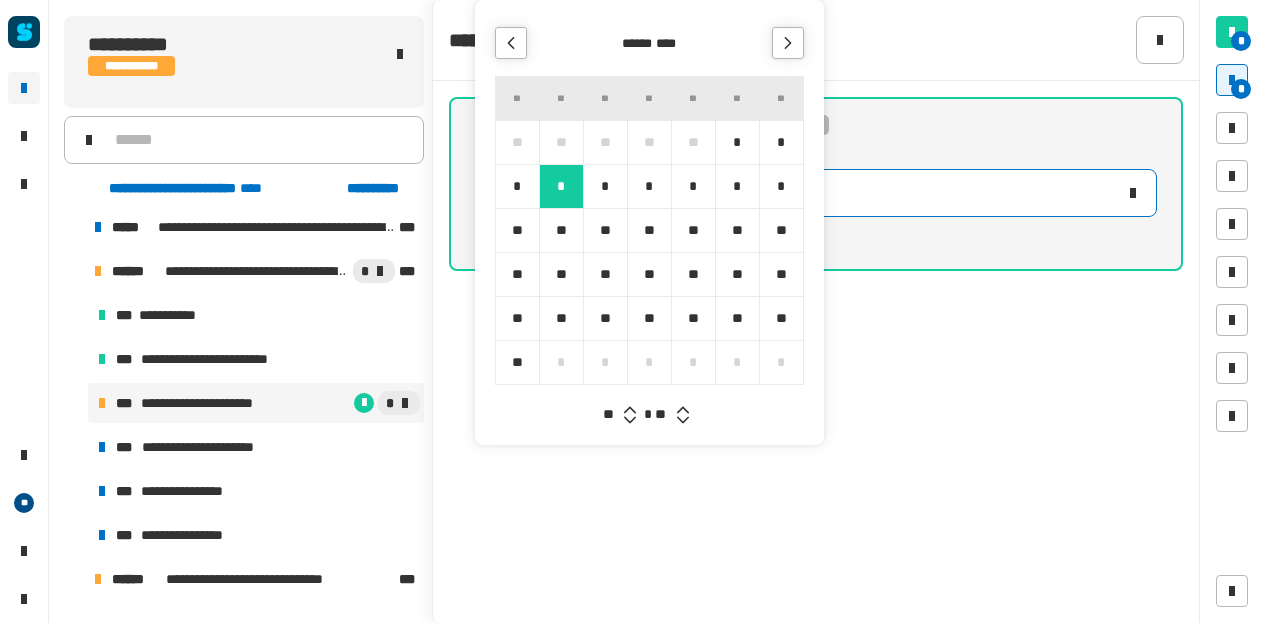 type on "**********" 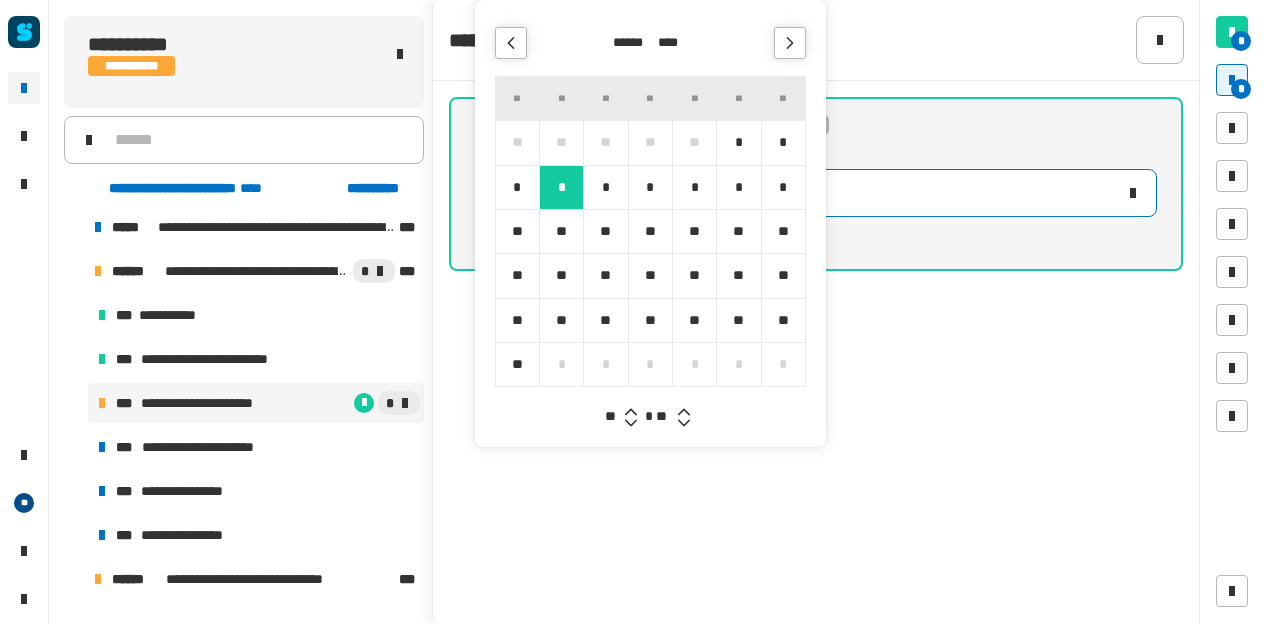 click 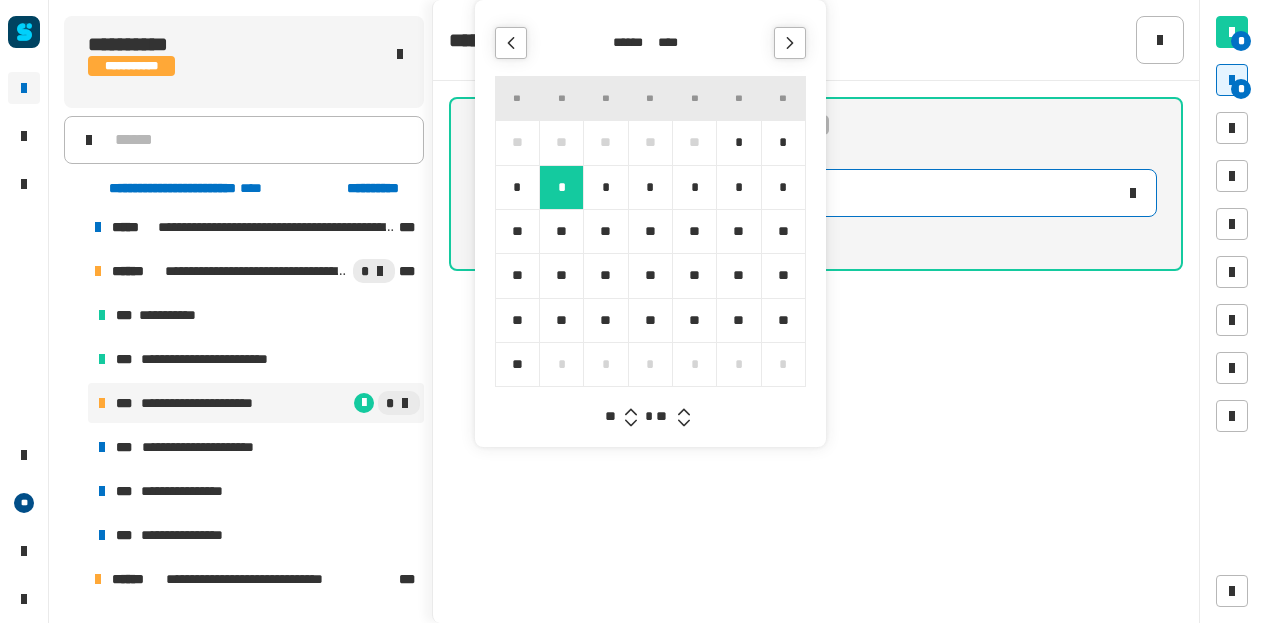type on "**********" 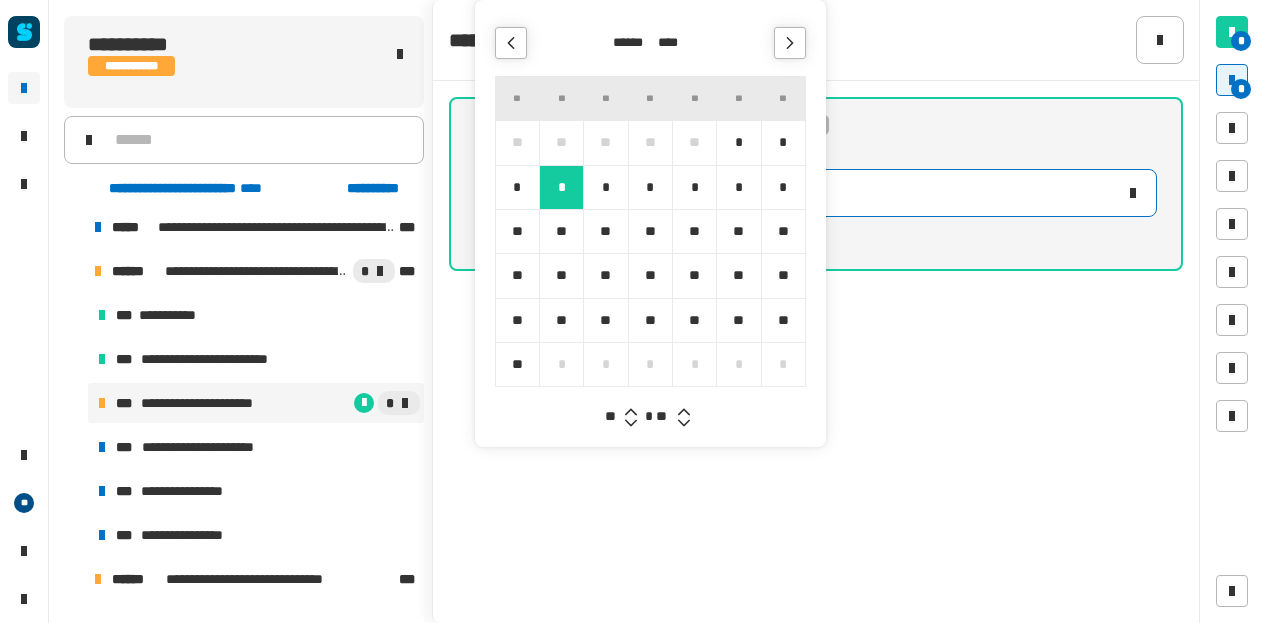 click 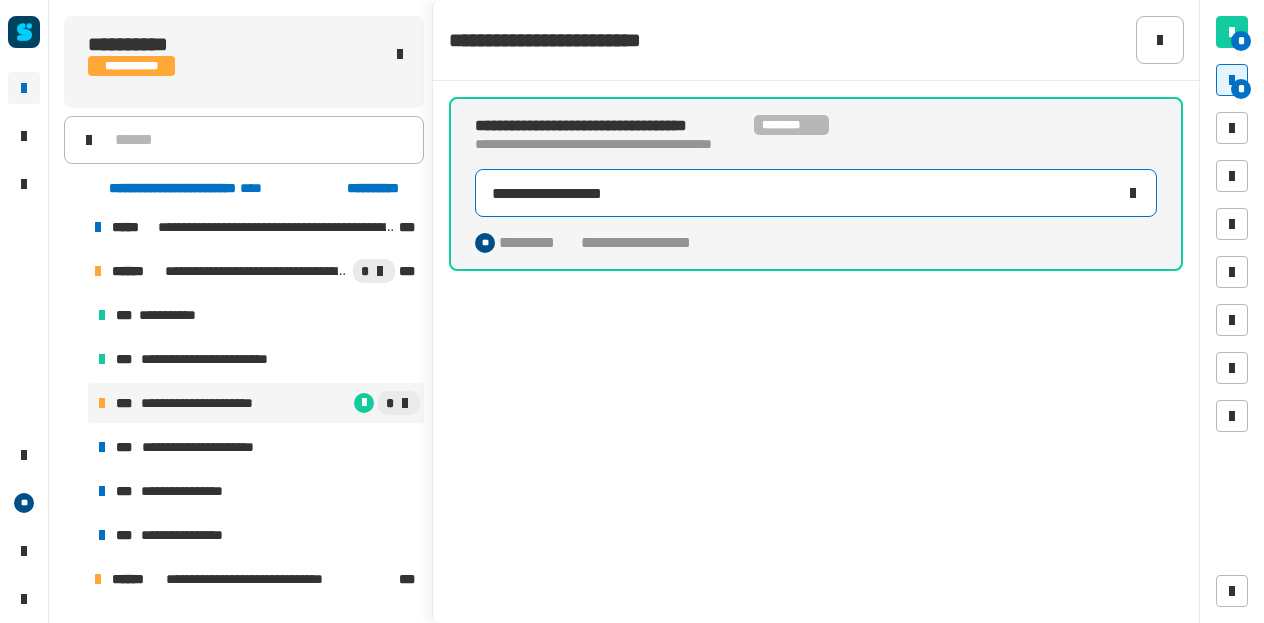 click on "[FIRST] [LAST] [STREET] [CITY], [STATE] [ZIP]" 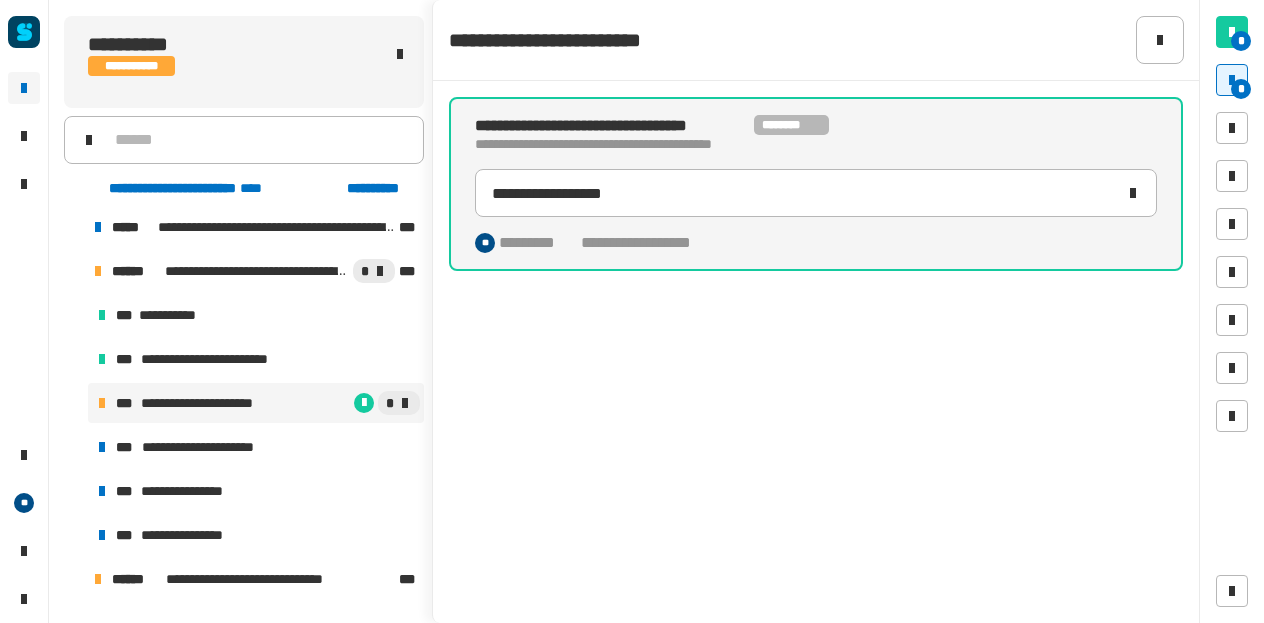 click on "[FIRST] [LAST] [STREET] [CITY], [STATE] [ZIP]" 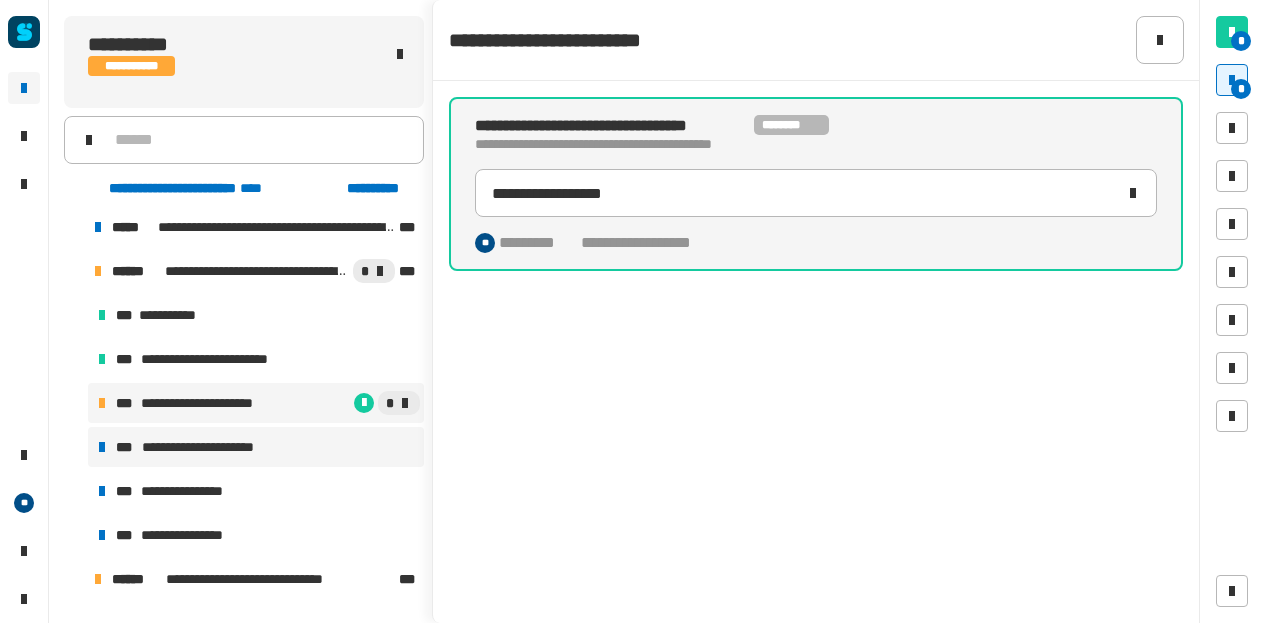 click on "**********" at bounding box center [213, 447] 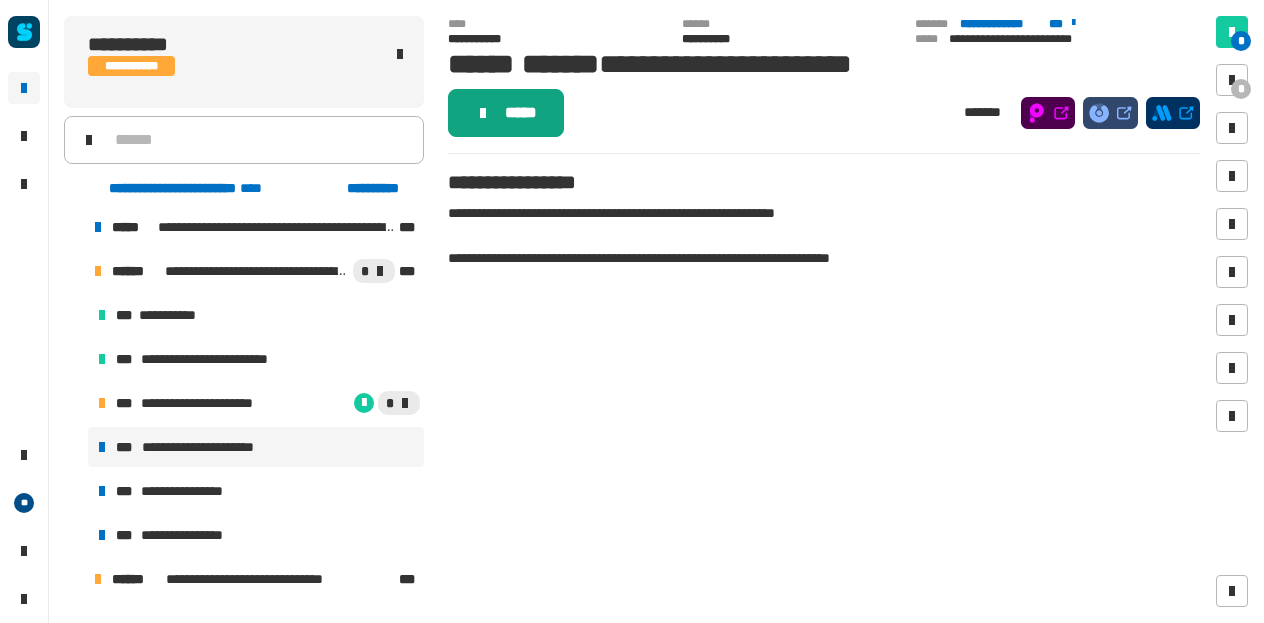 click on "*****" 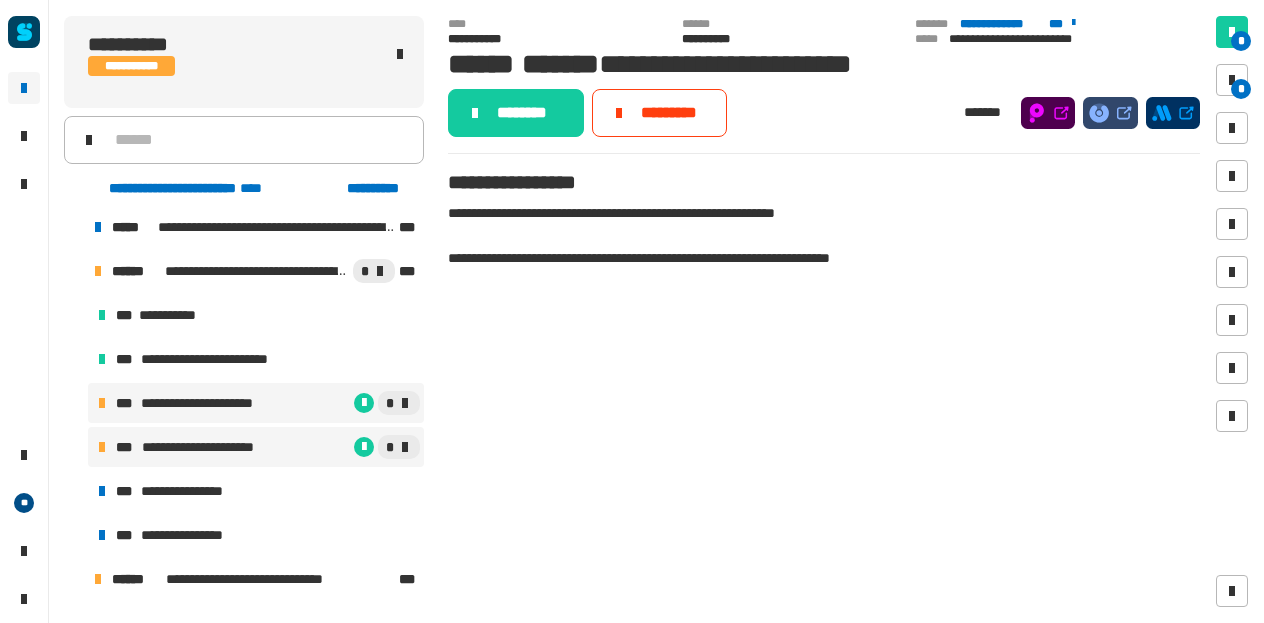 click on "**********" at bounding box center [214, 403] 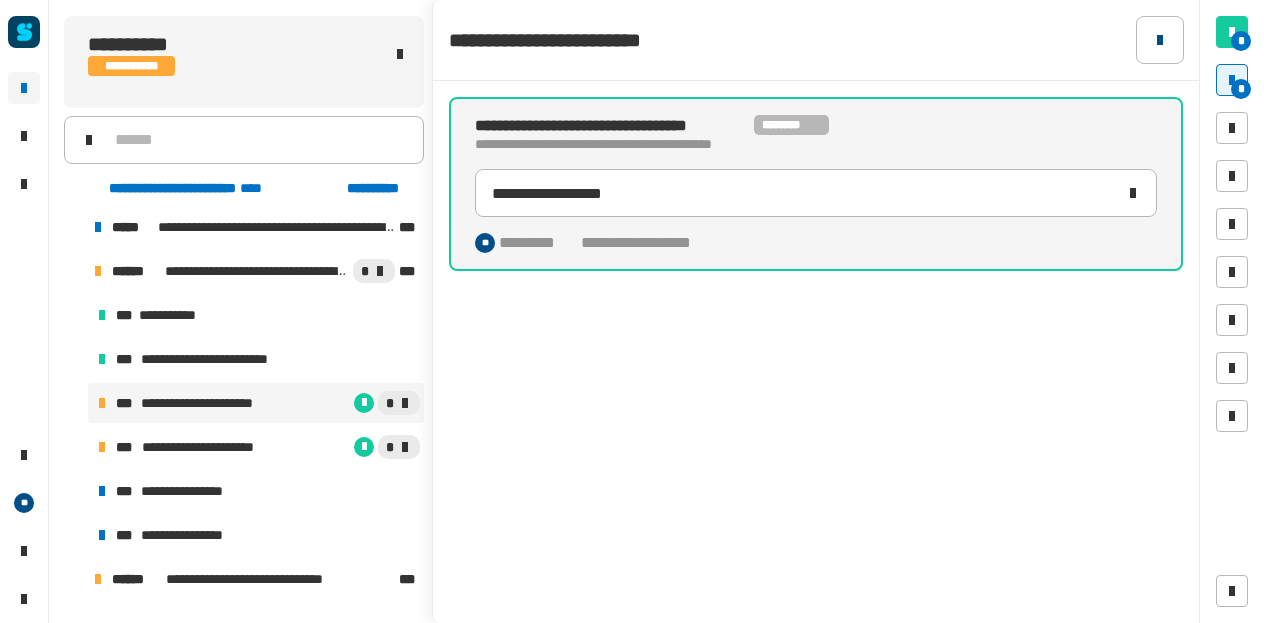 click 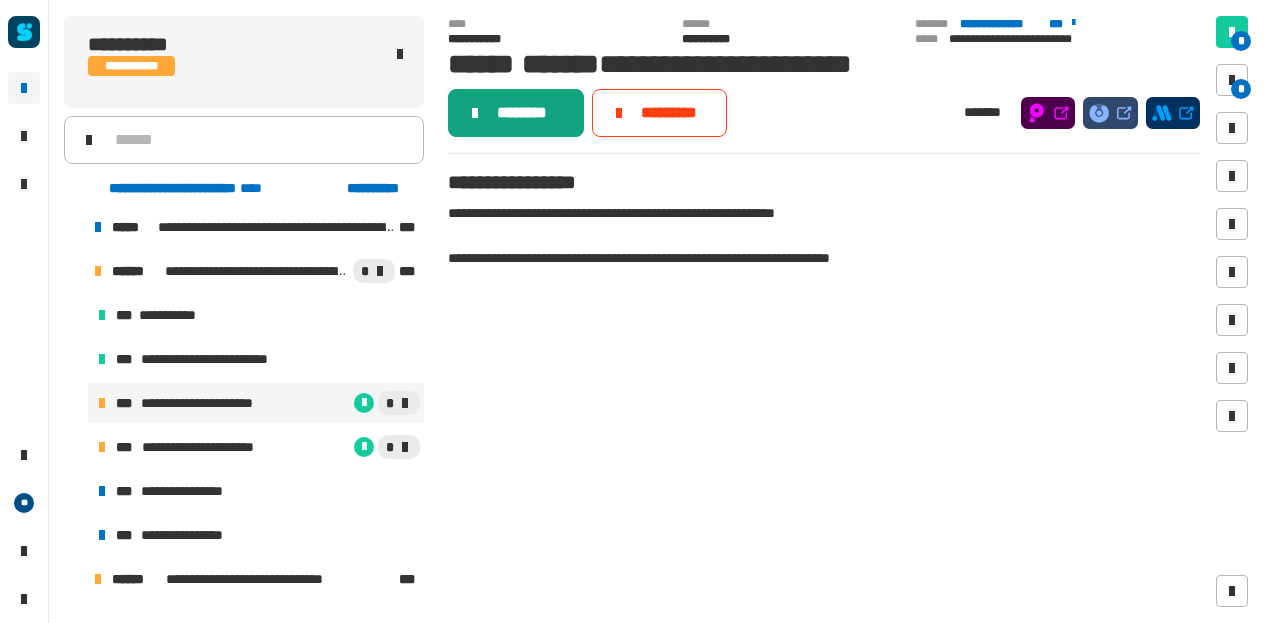 click on "********" 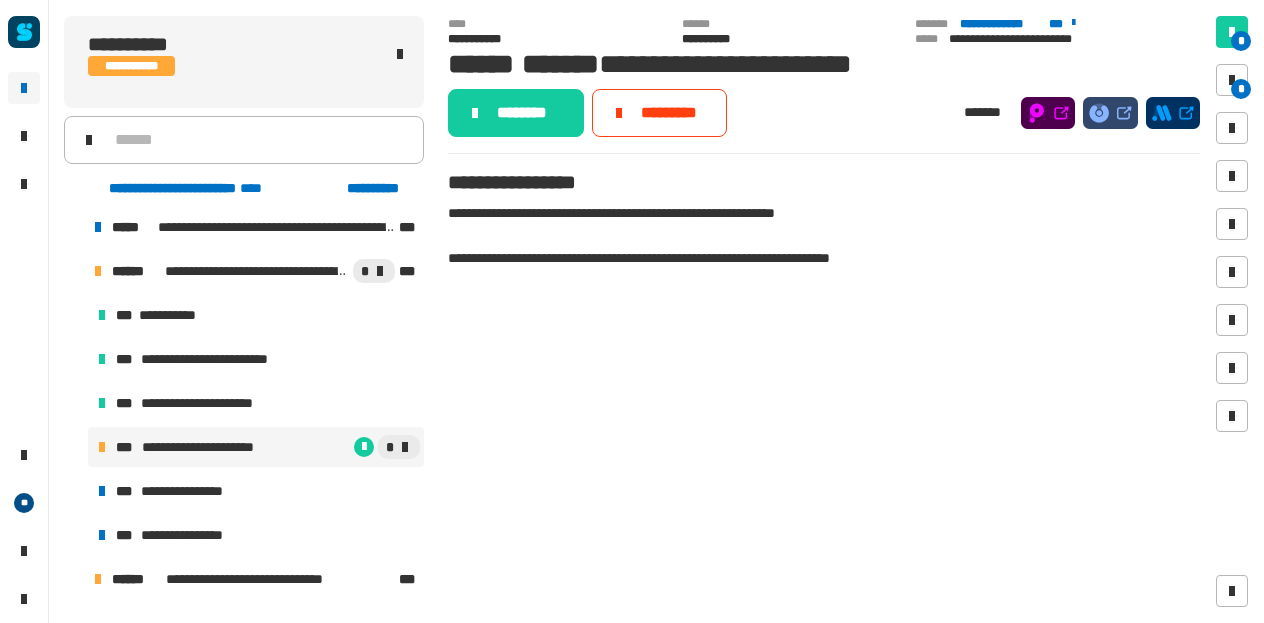 click on "**********" at bounding box center (213, 447) 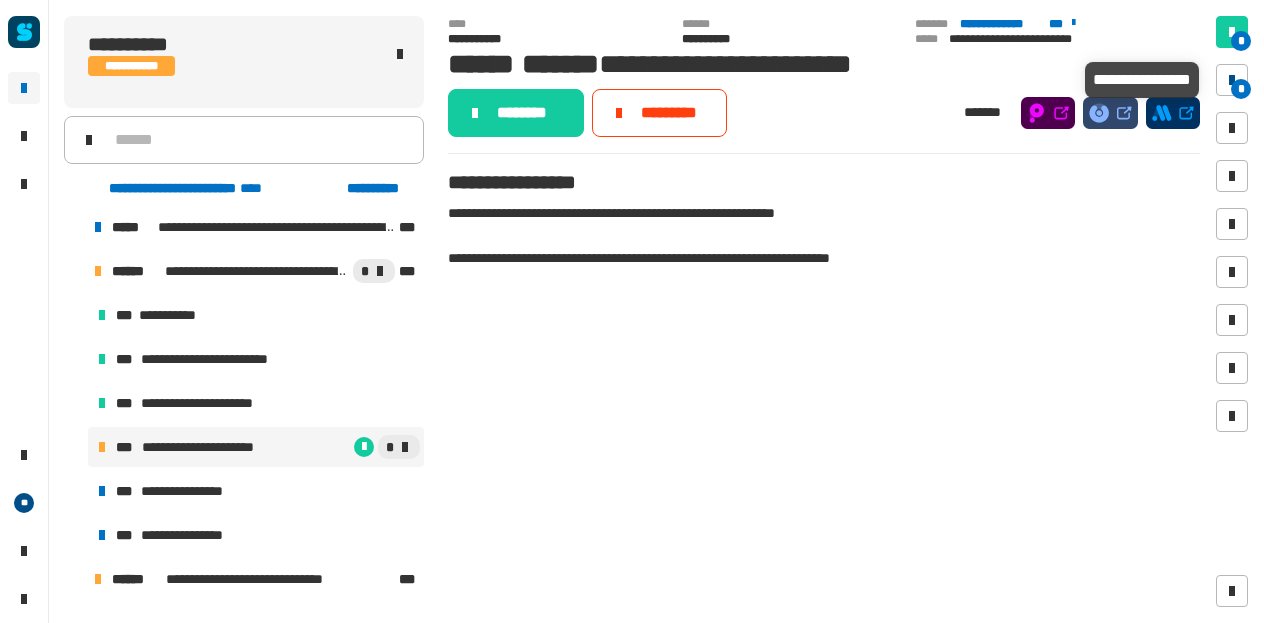 click at bounding box center (1232, 80) 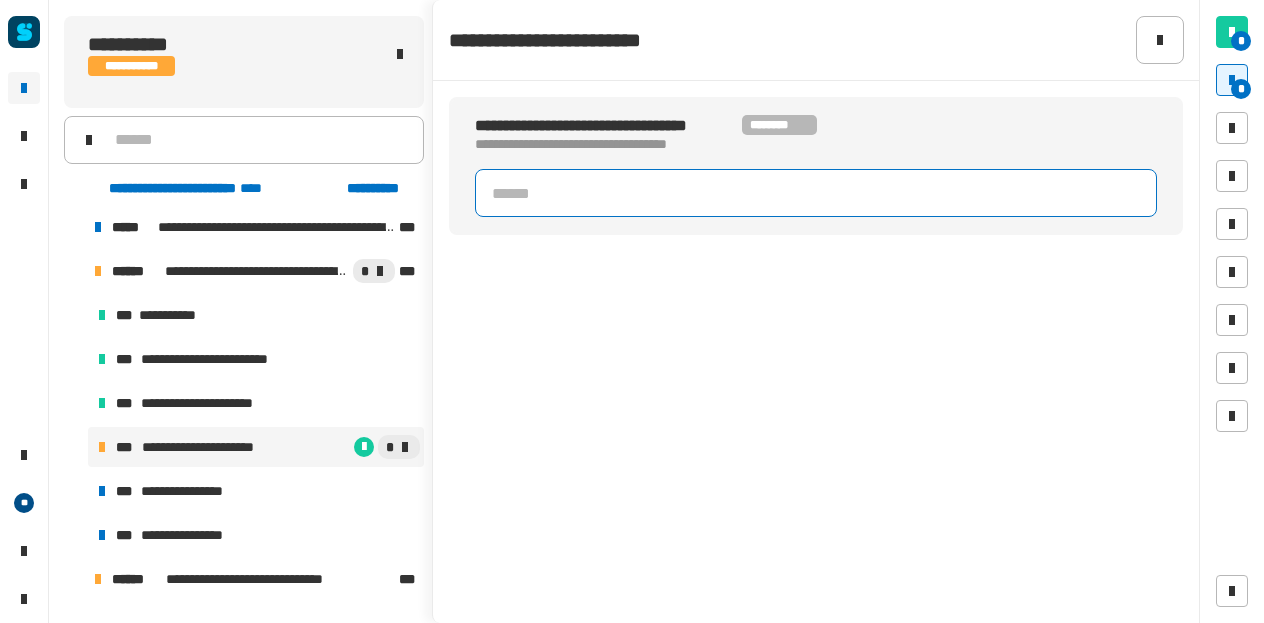 click 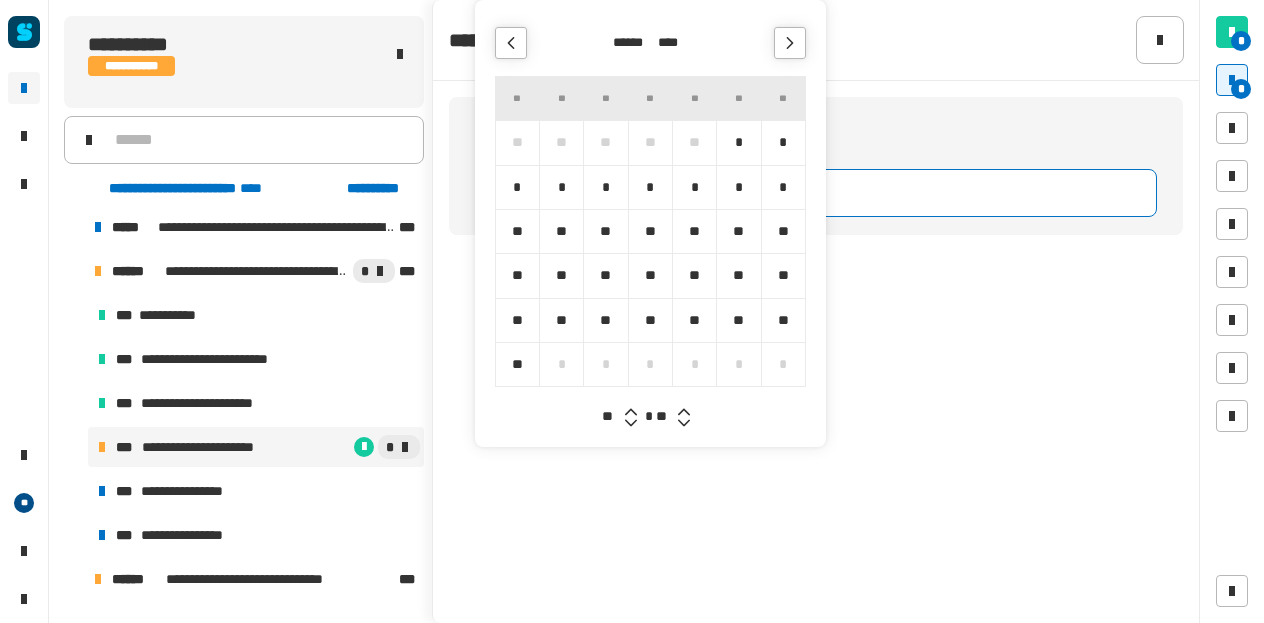 click on "*" at bounding box center [561, 187] 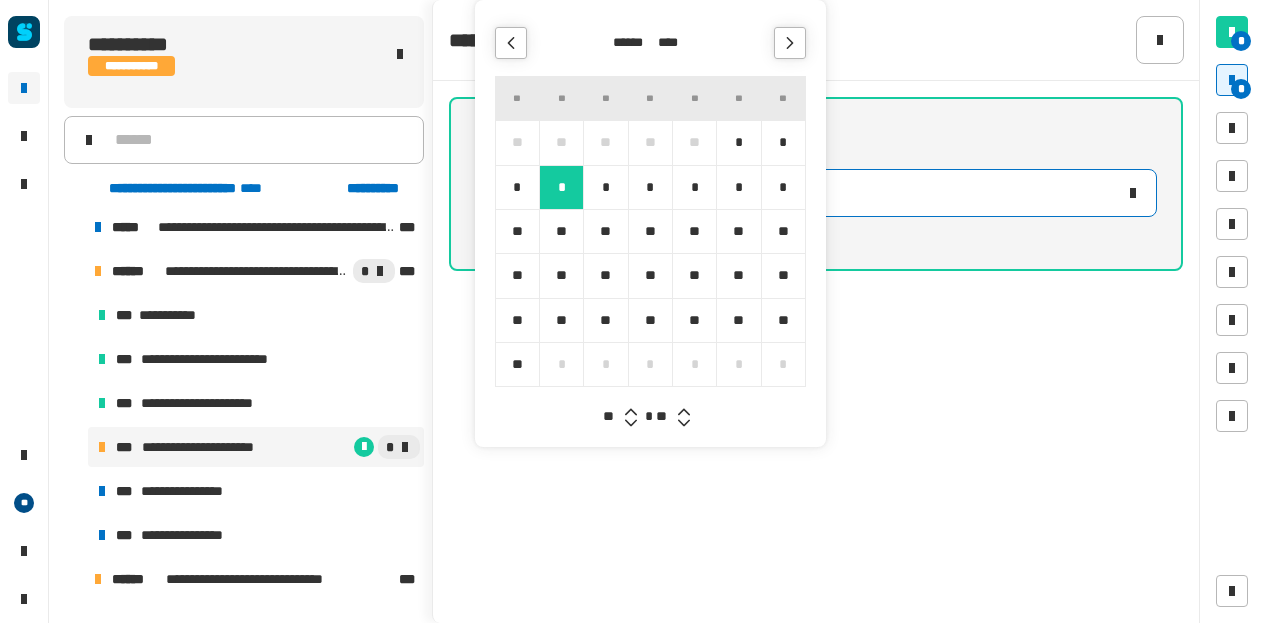 click 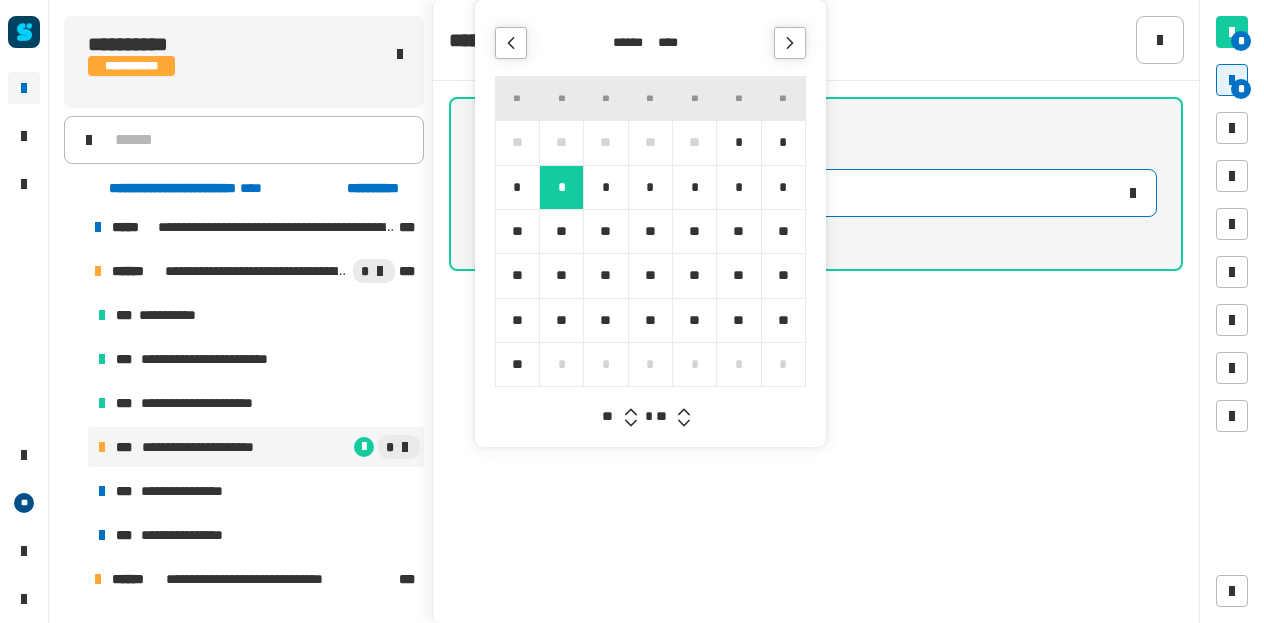 click 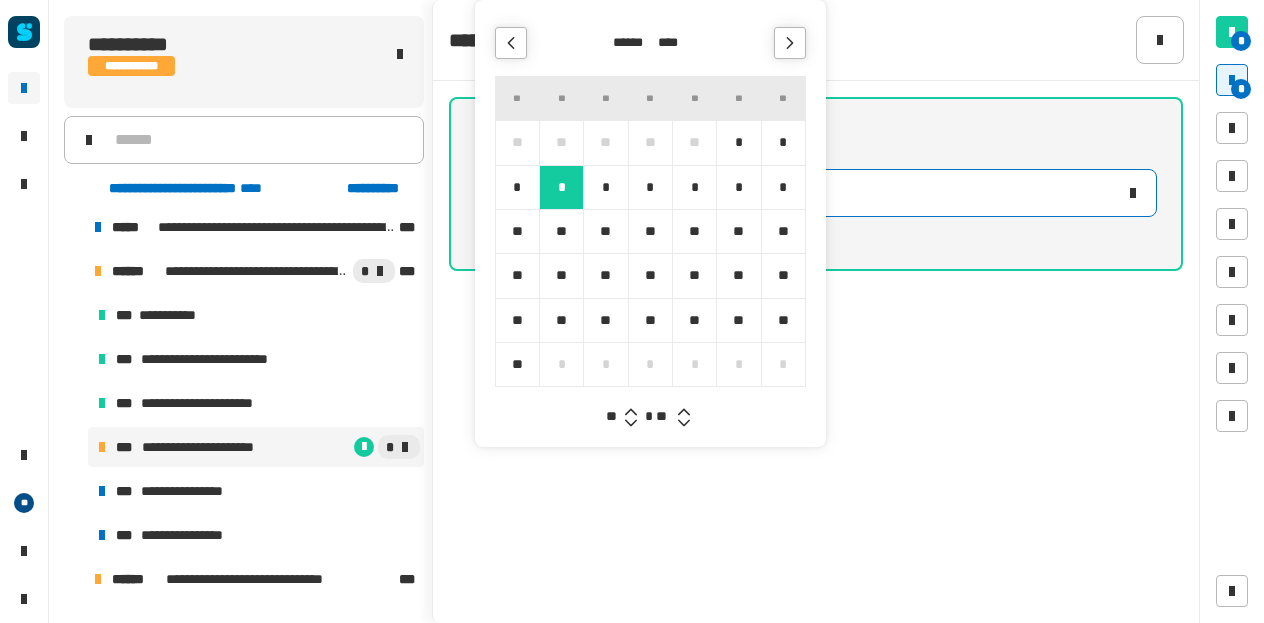 click 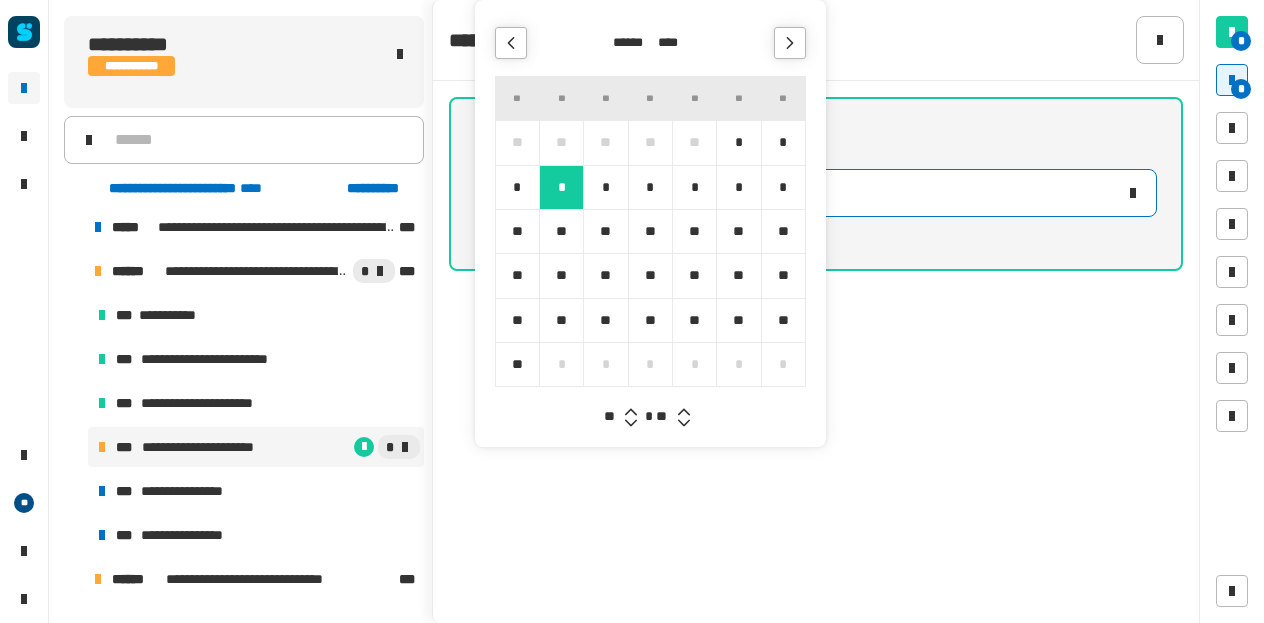 click 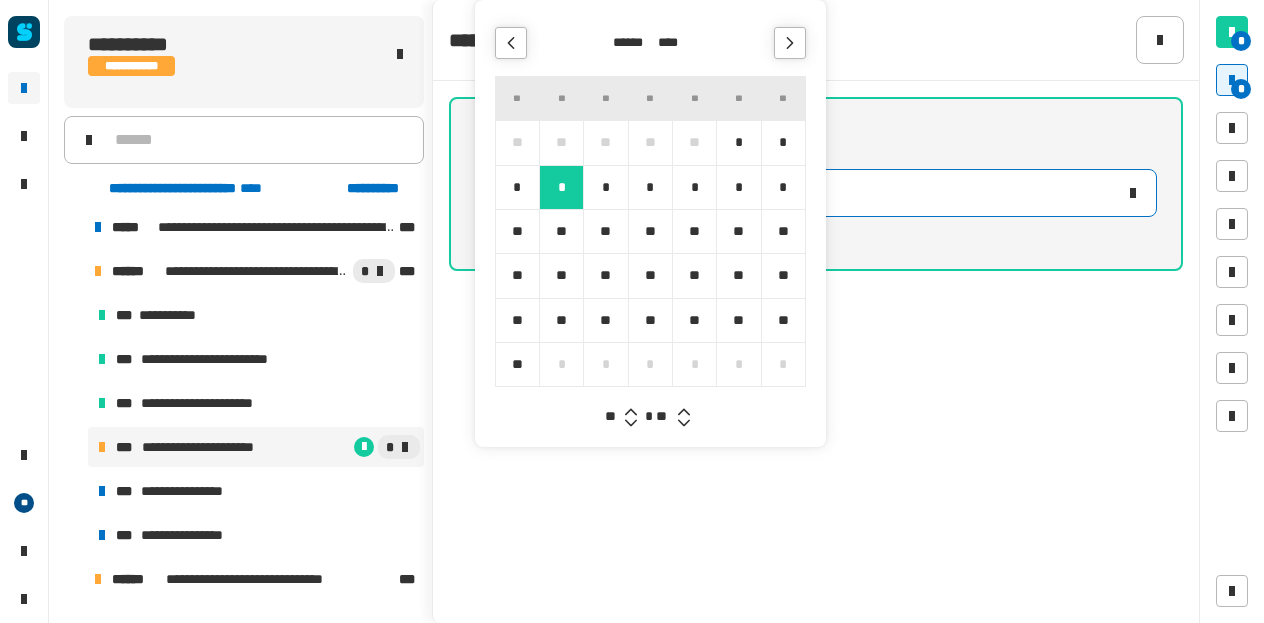 click 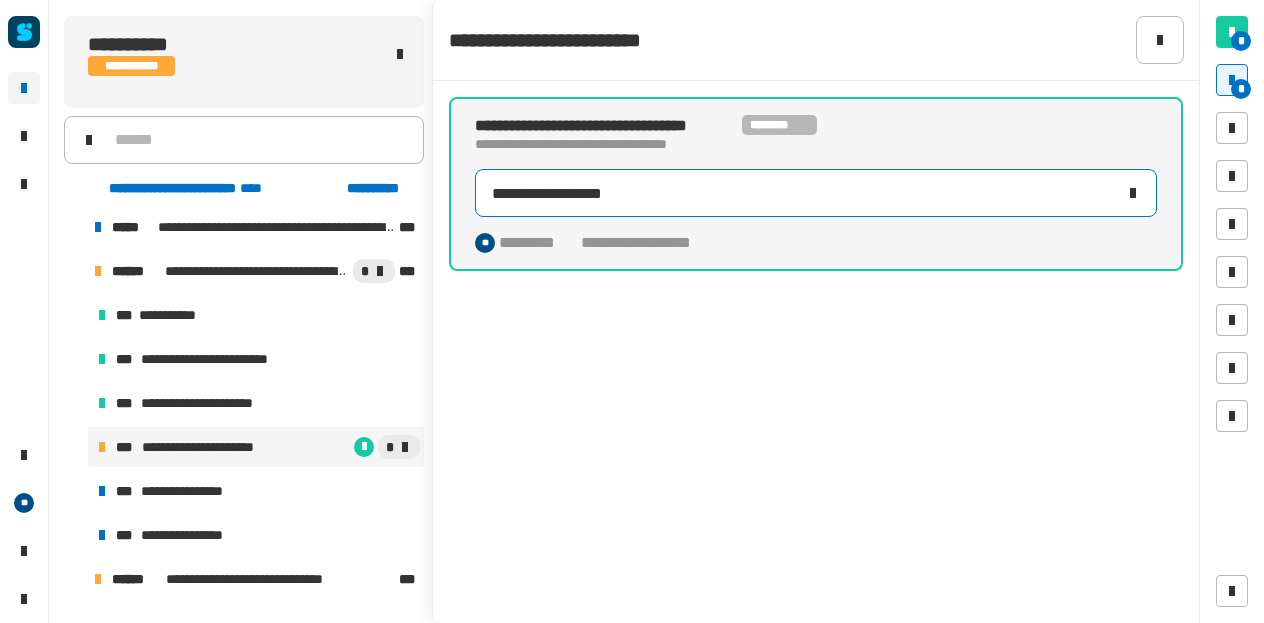 click on "**********" 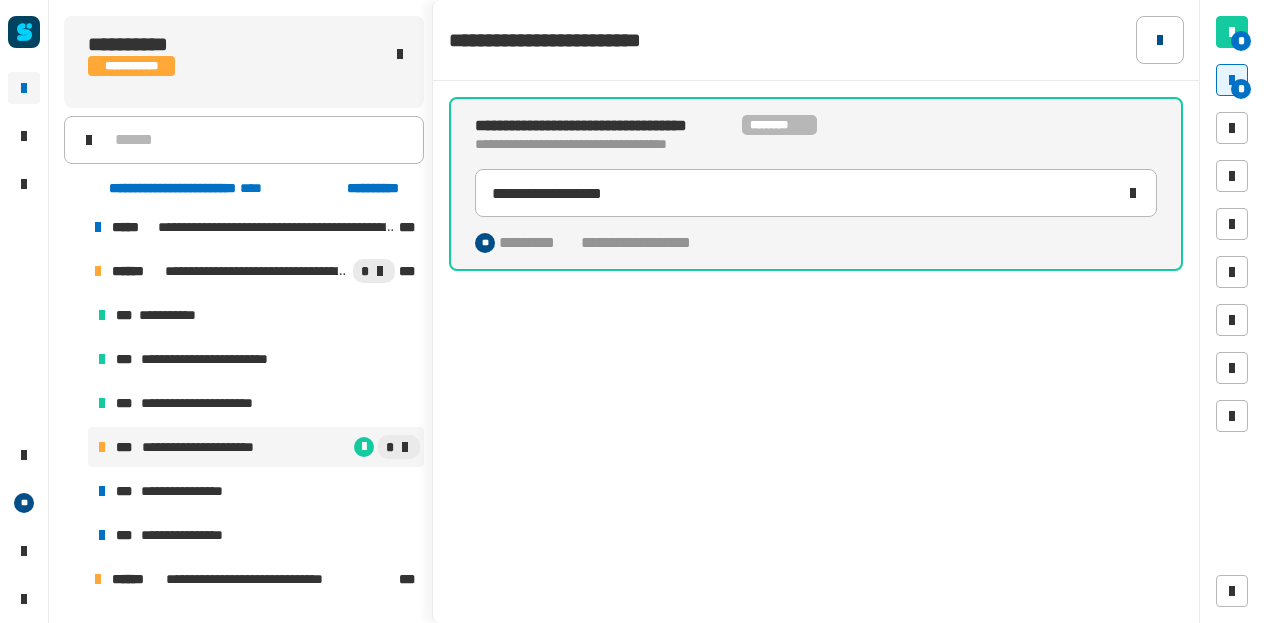 click 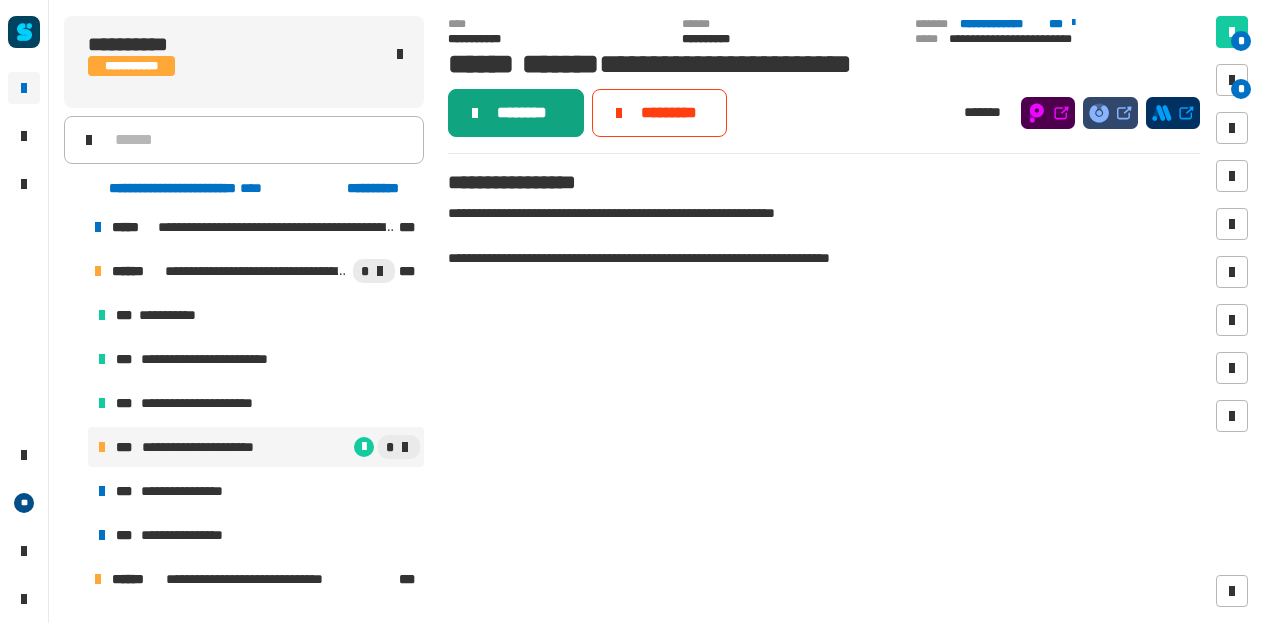 click on "********" 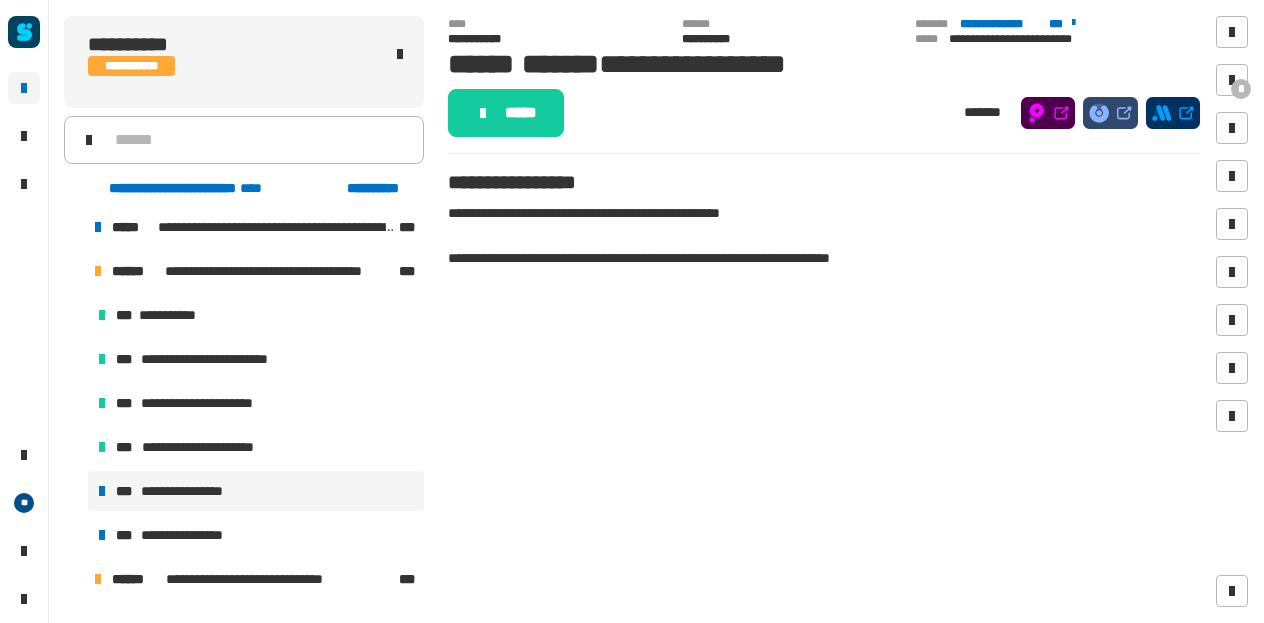 click on "**********" at bounding box center [256, 491] 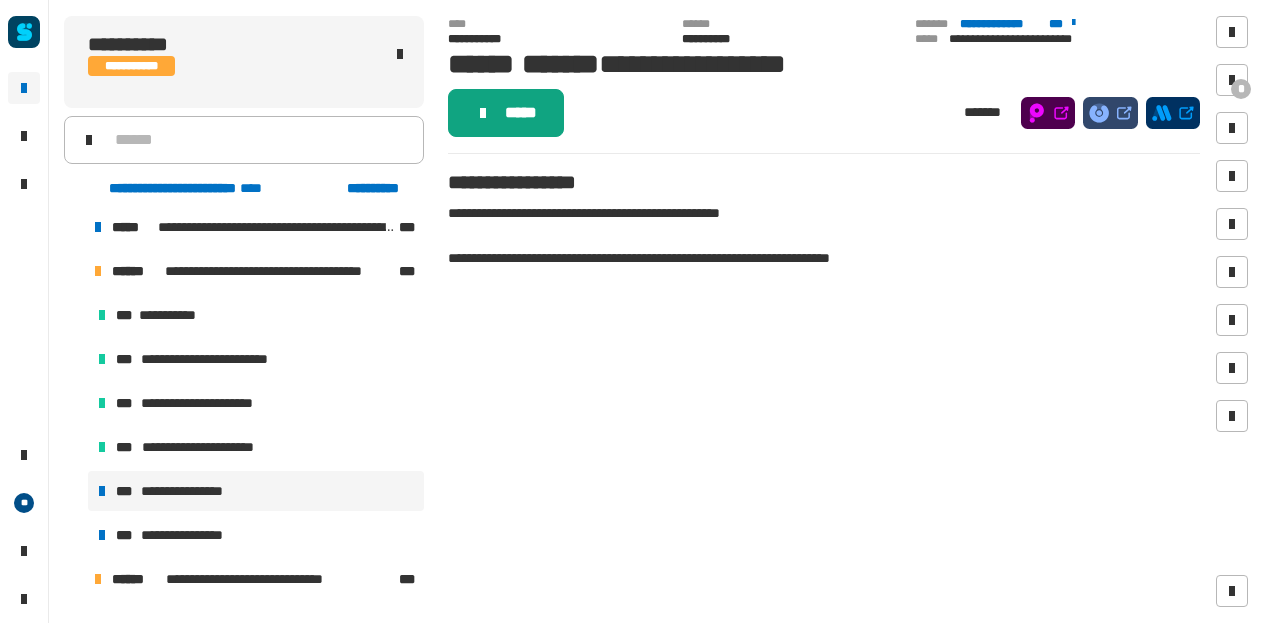 click 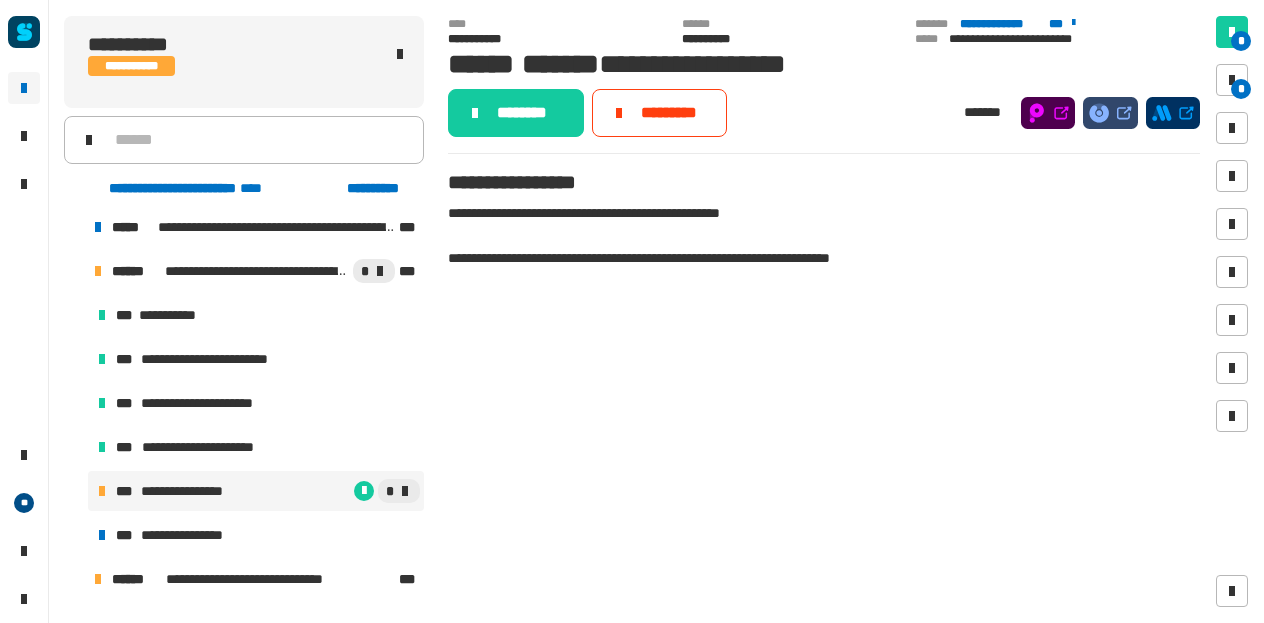 click on "********" 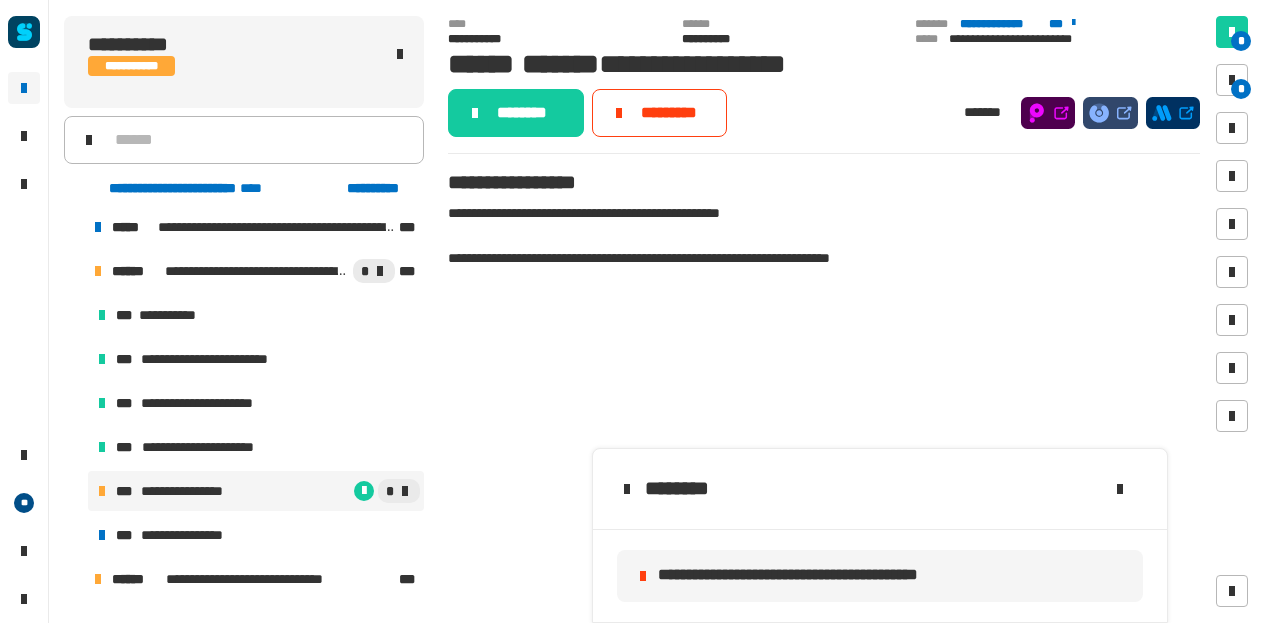 click on "********" 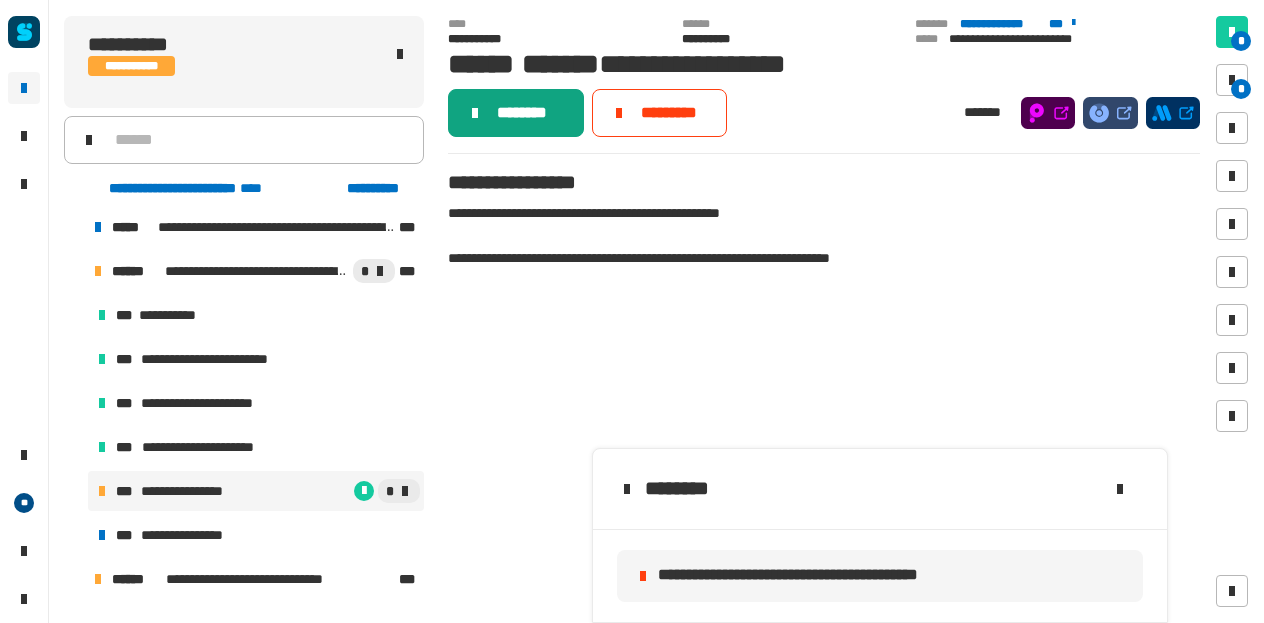 click on "********" 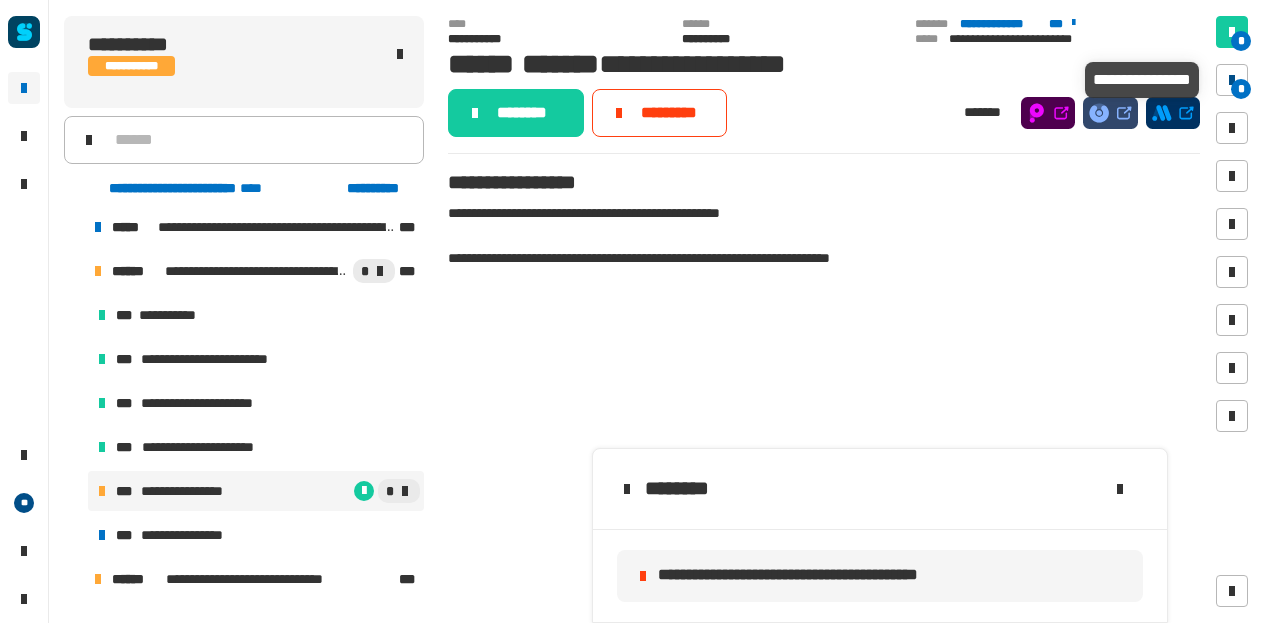 click at bounding box center (1232, 80) 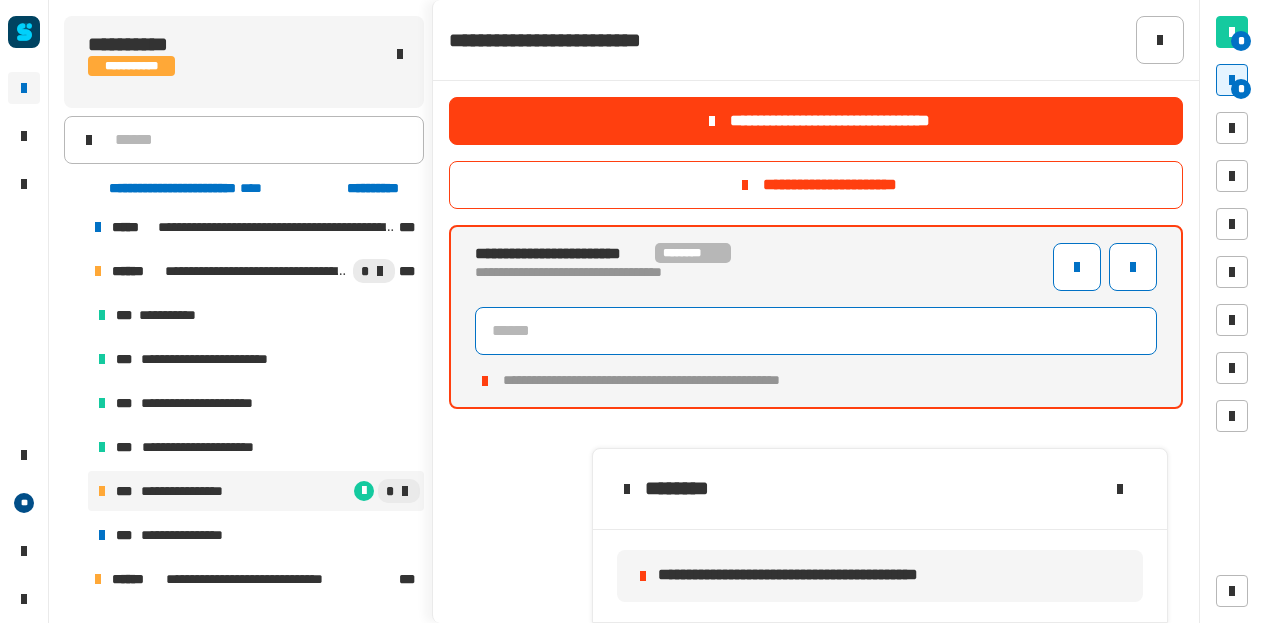 click 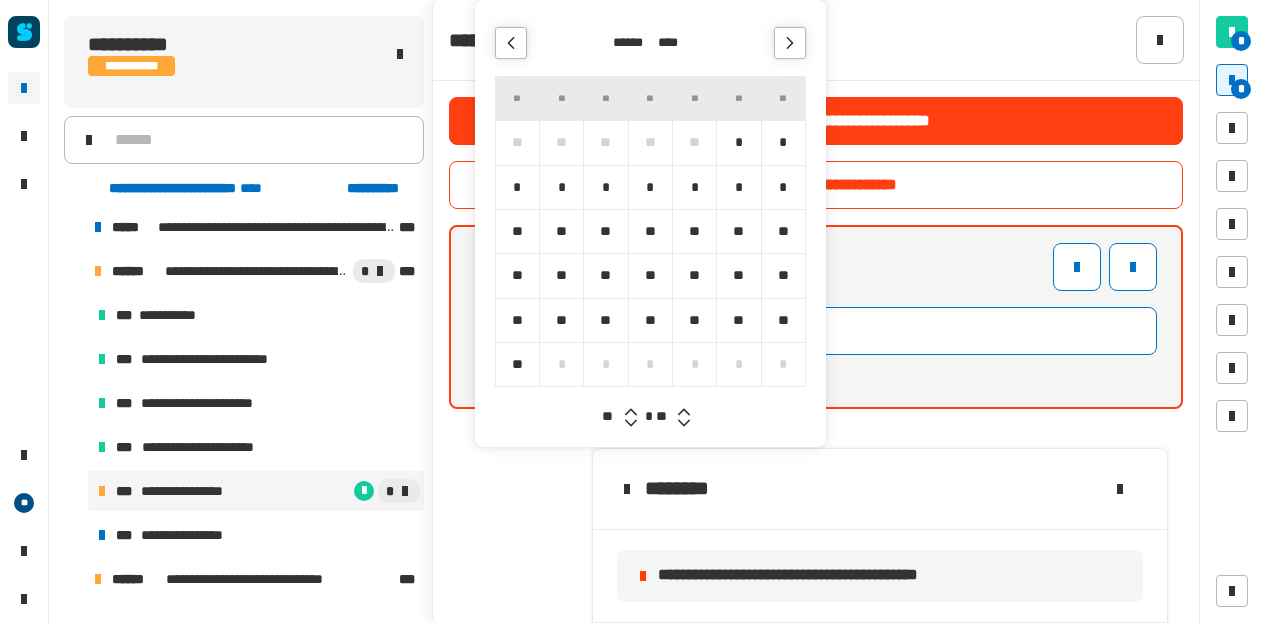 click on "*" at bounding box center (561, 187) 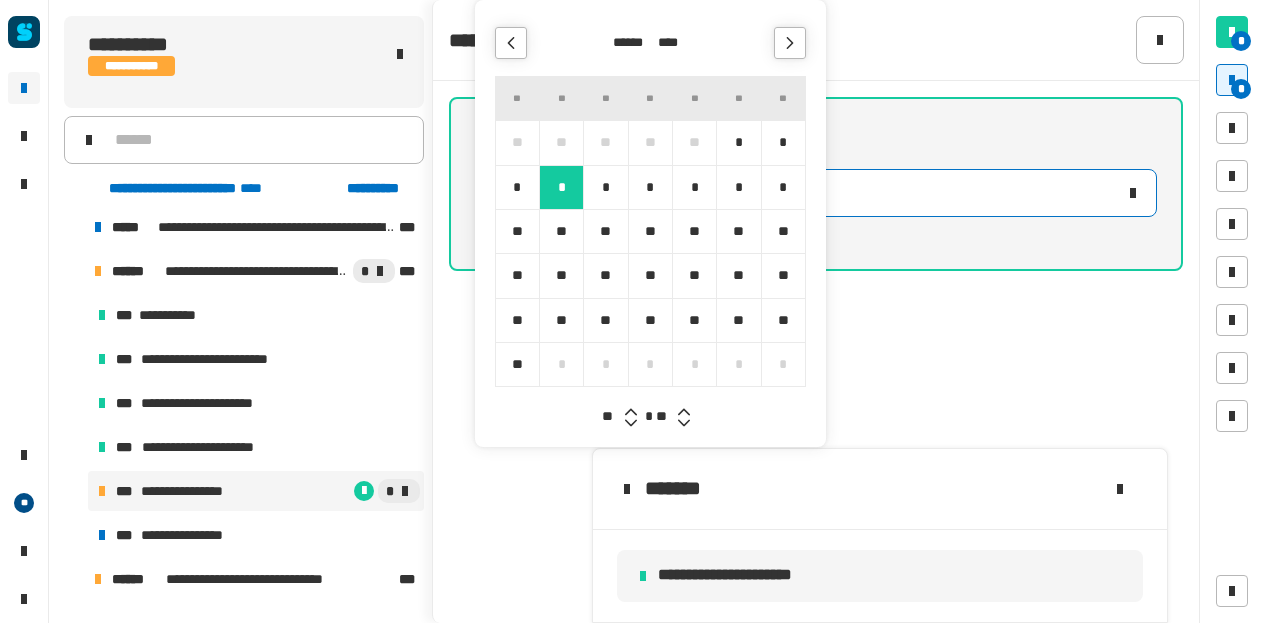 click 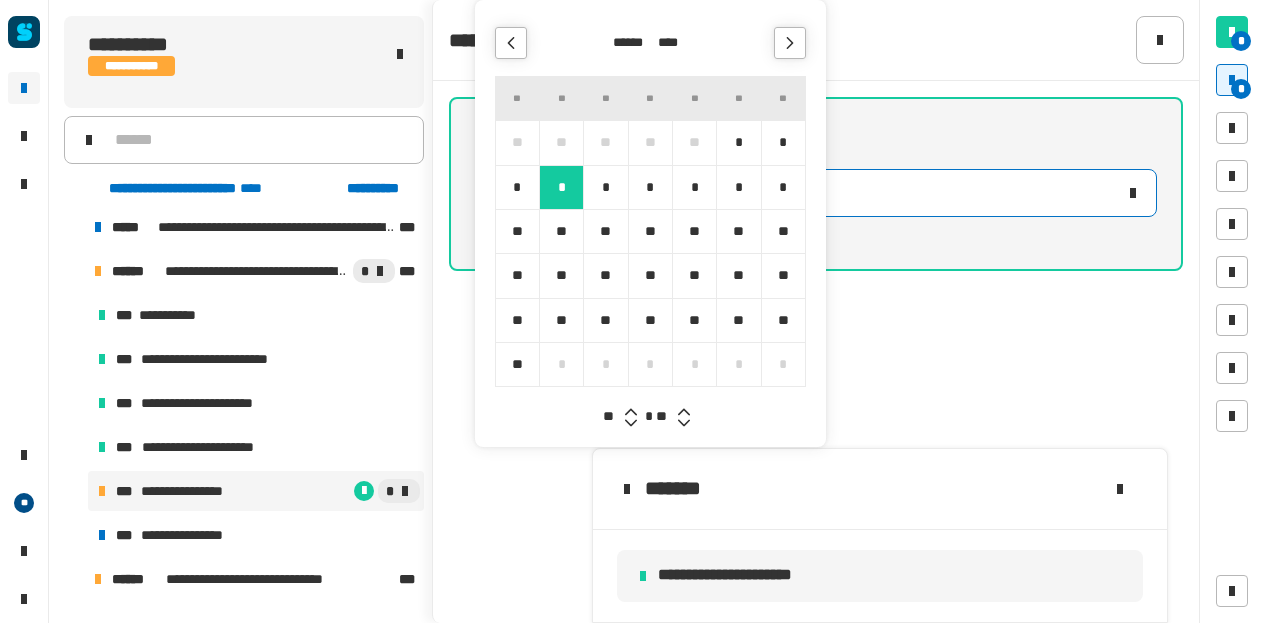 click 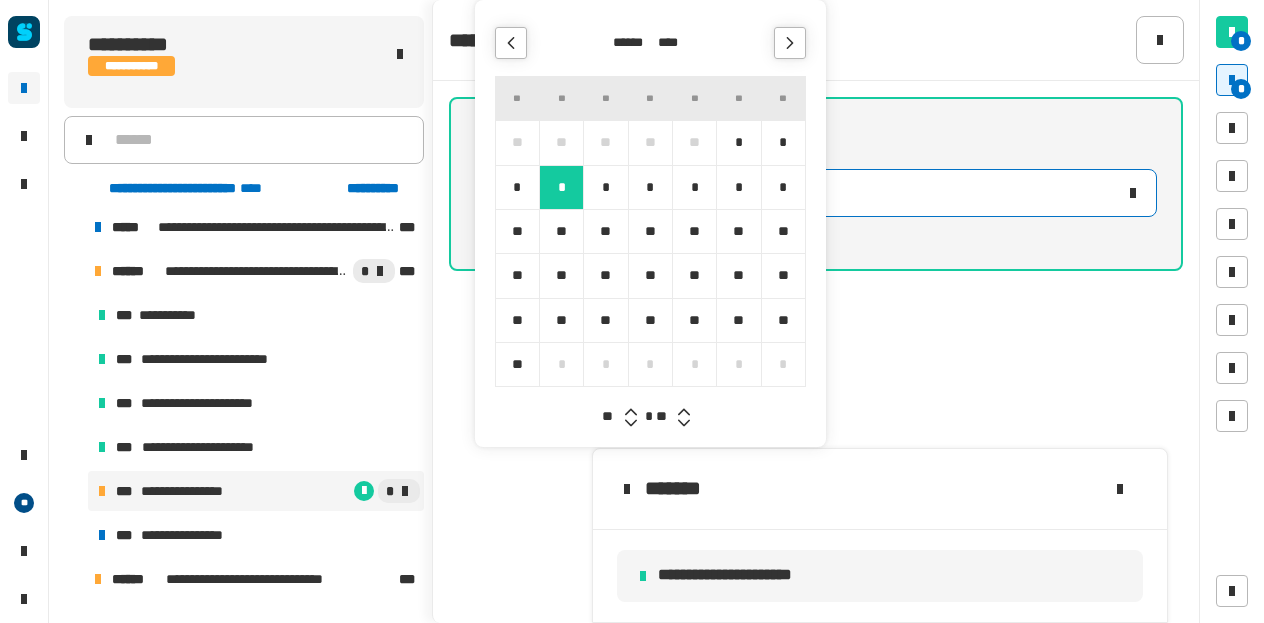 type on "**********" 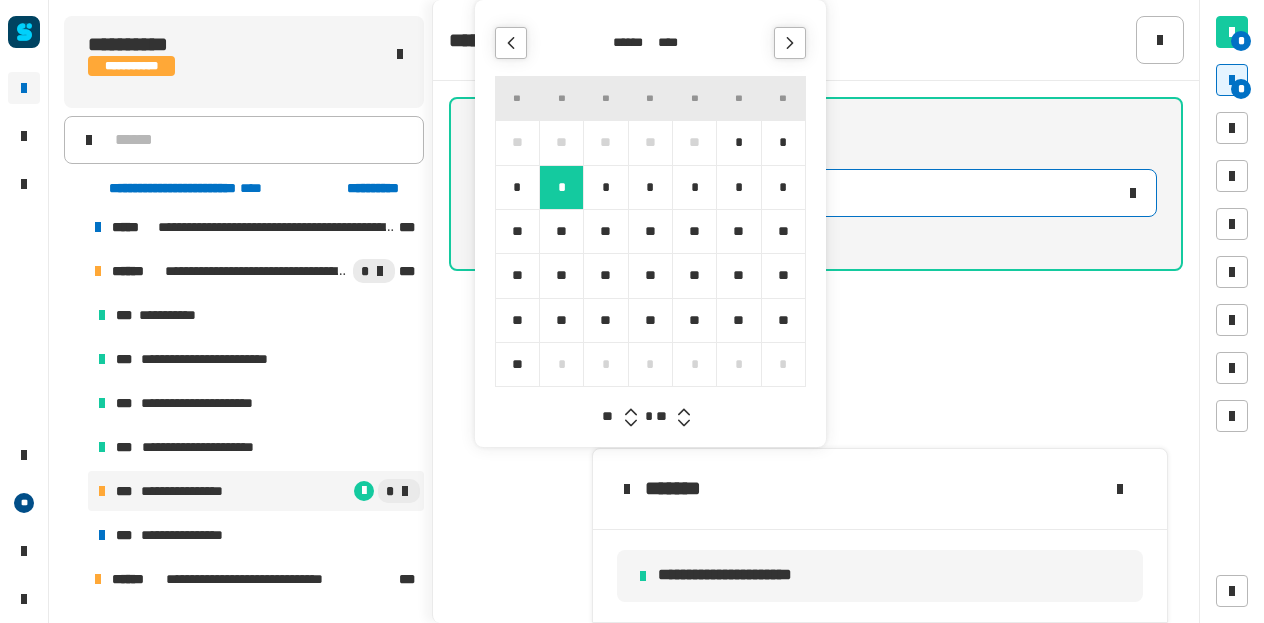 click 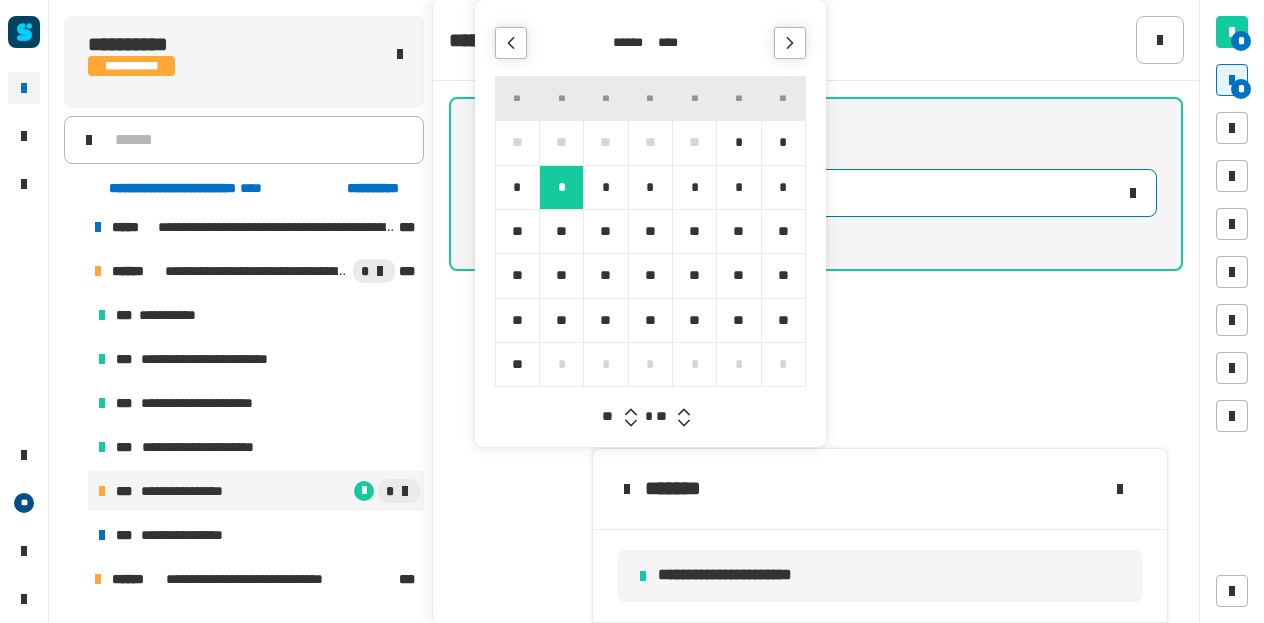 click 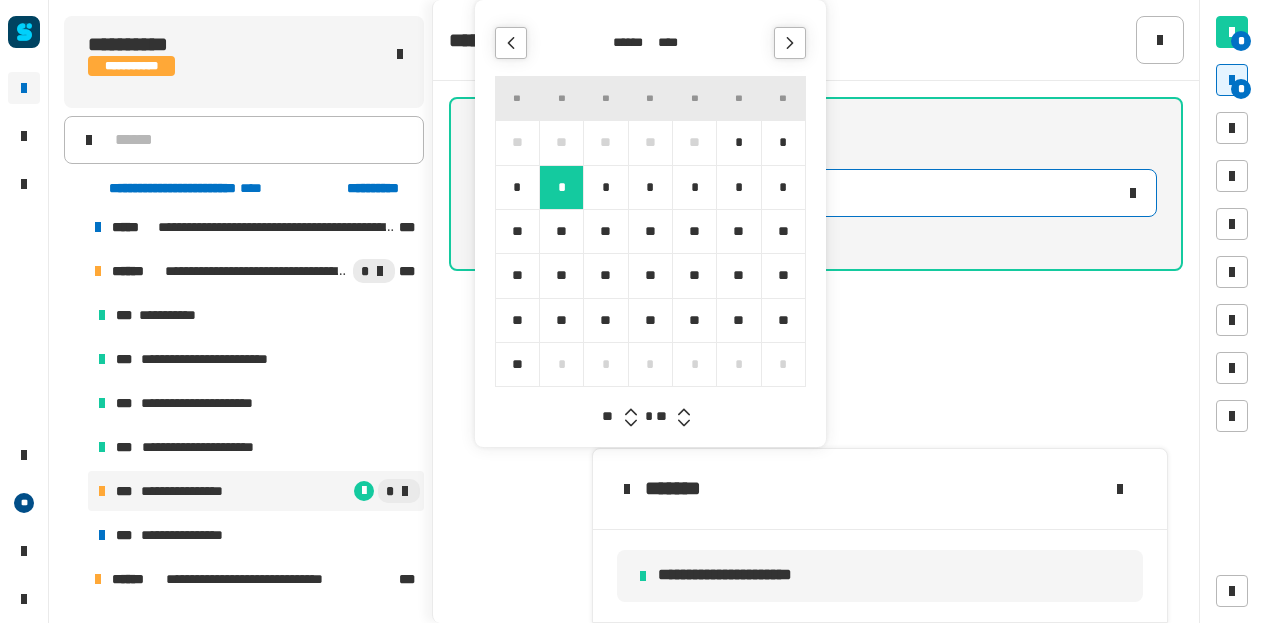 type on "**********" 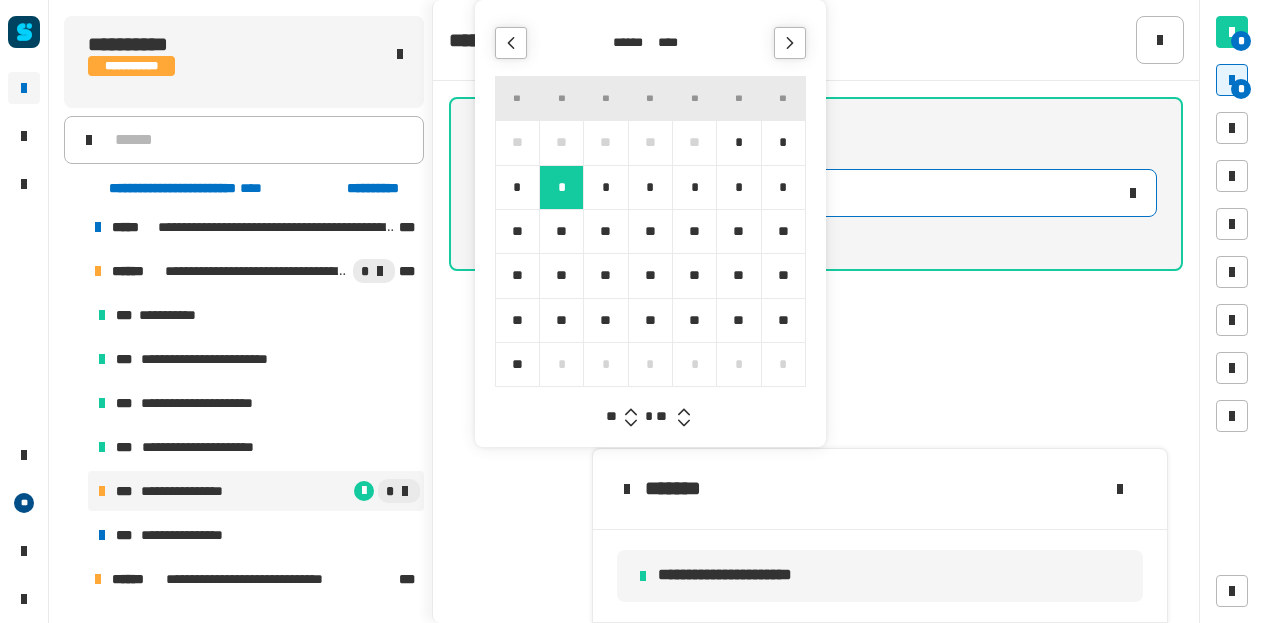 click 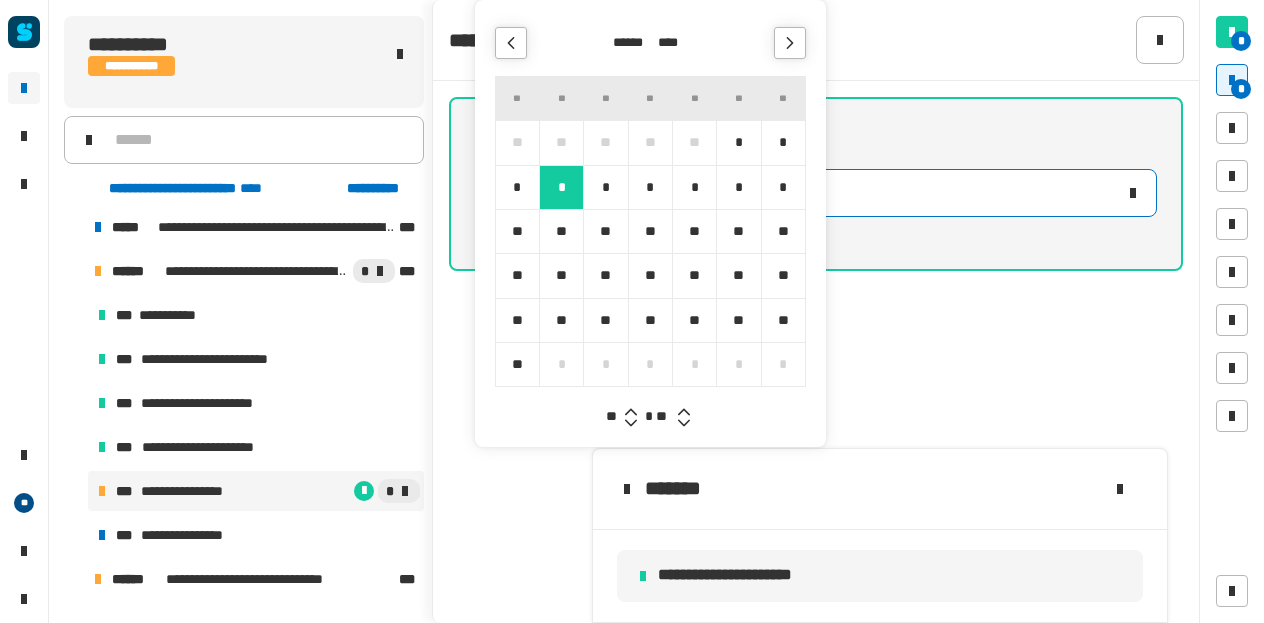 type on "**********" 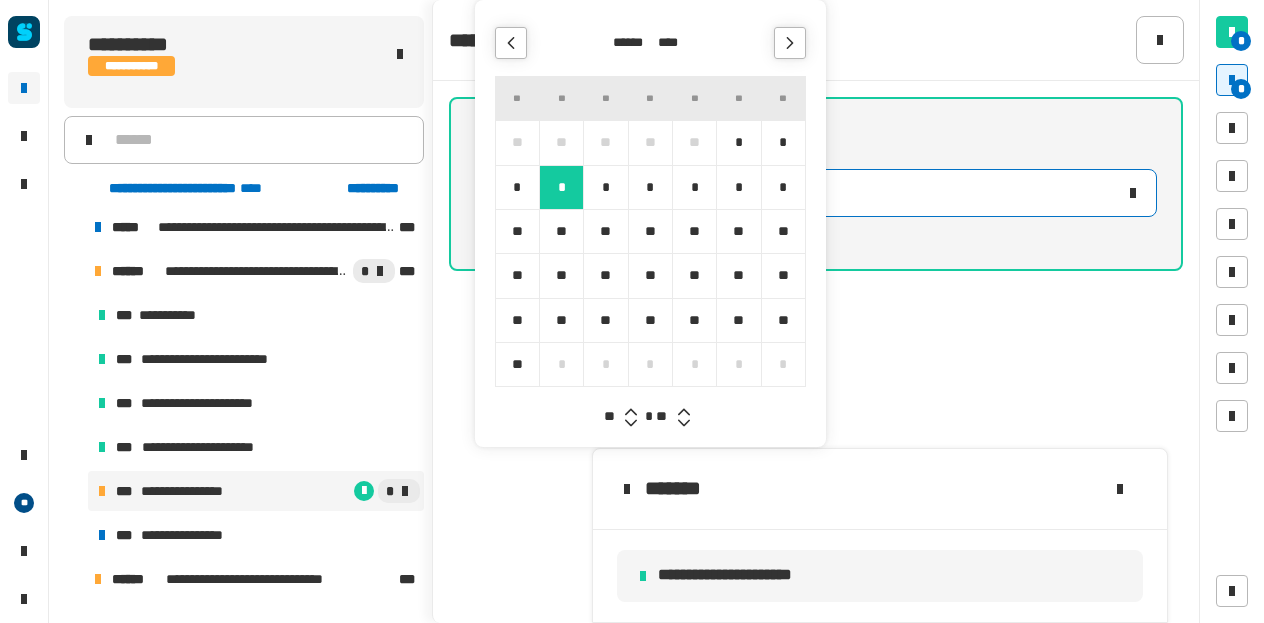 click 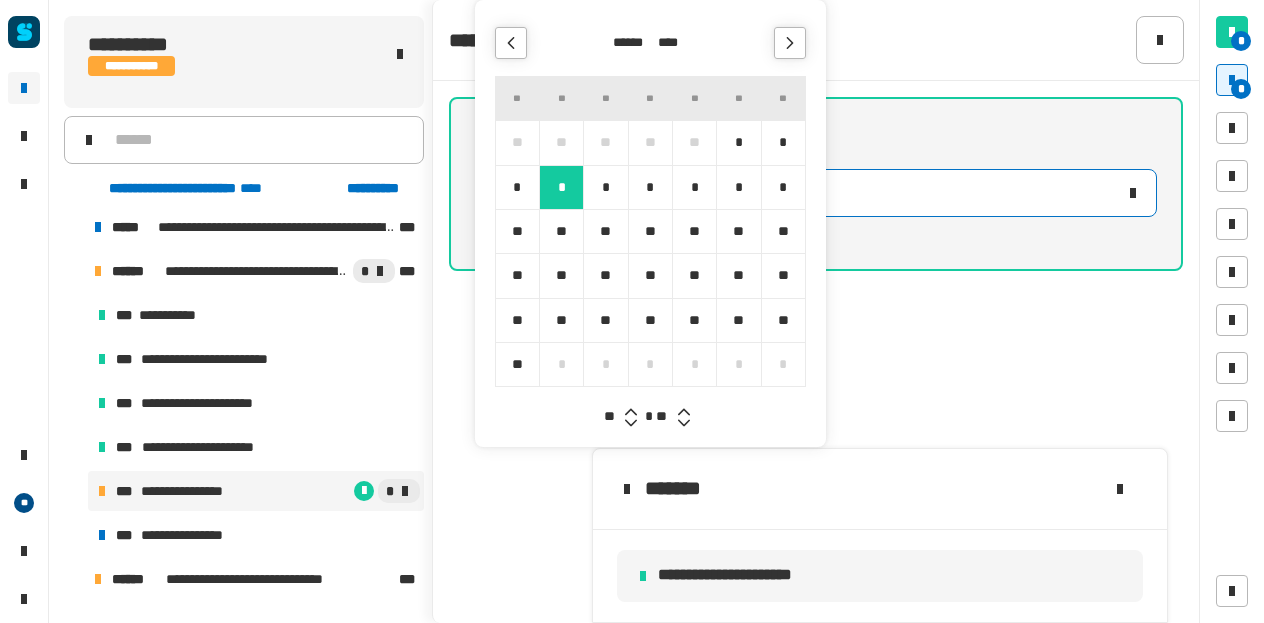 type on "**********" 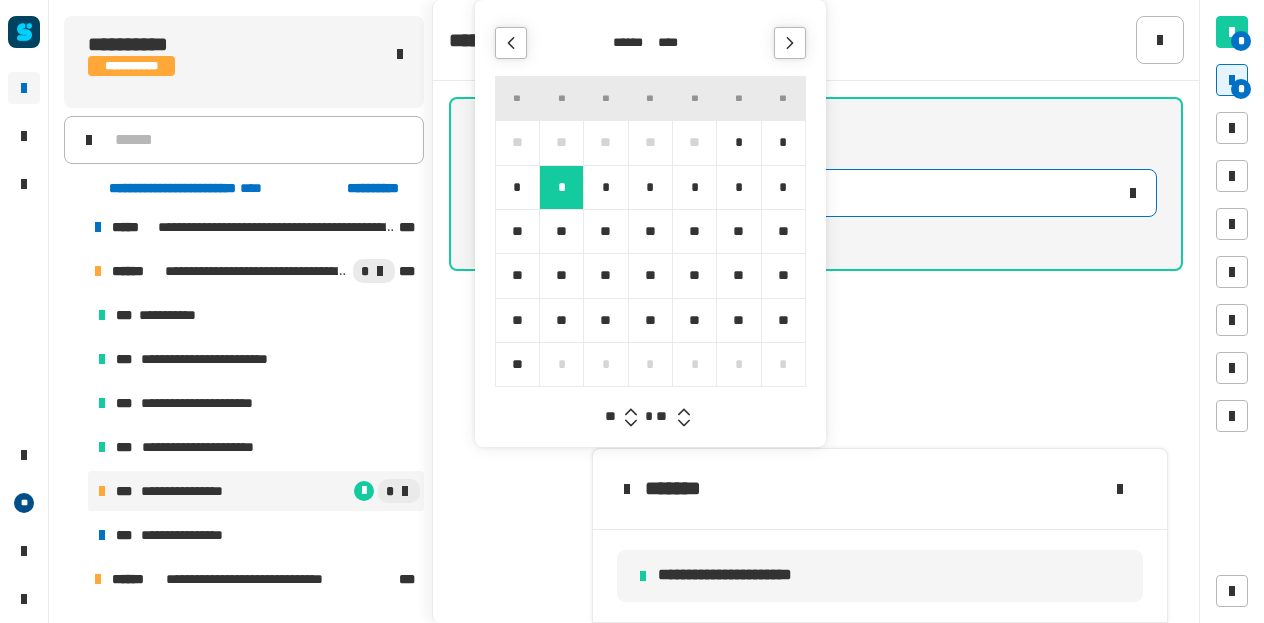 click 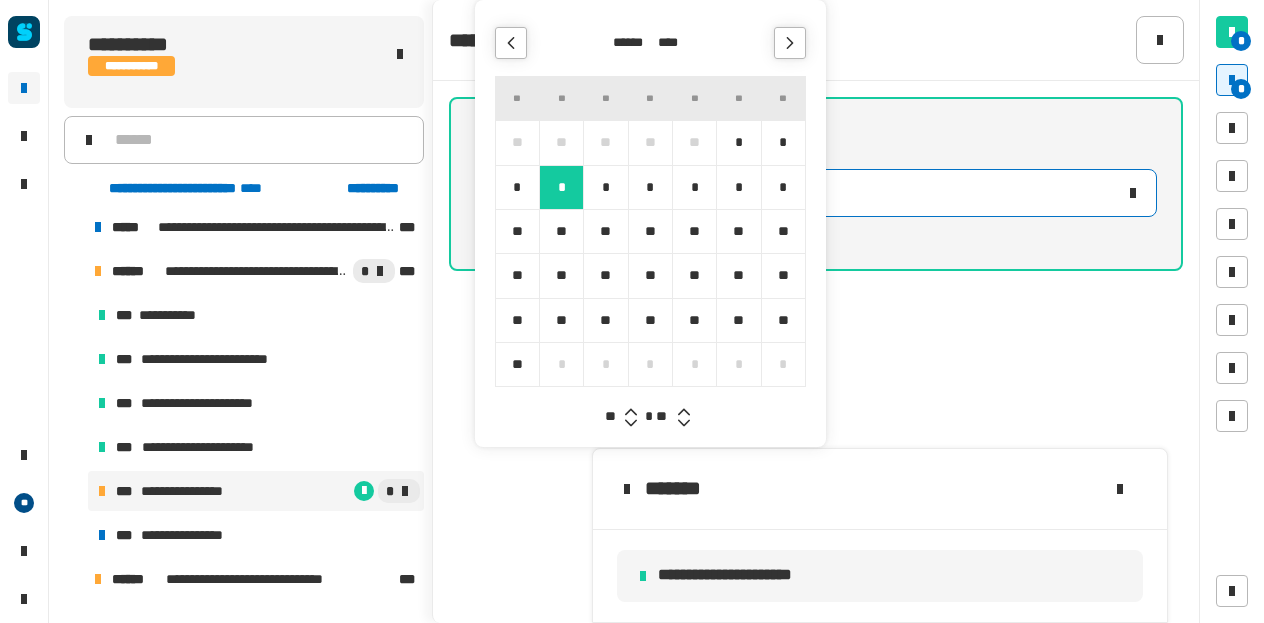 click 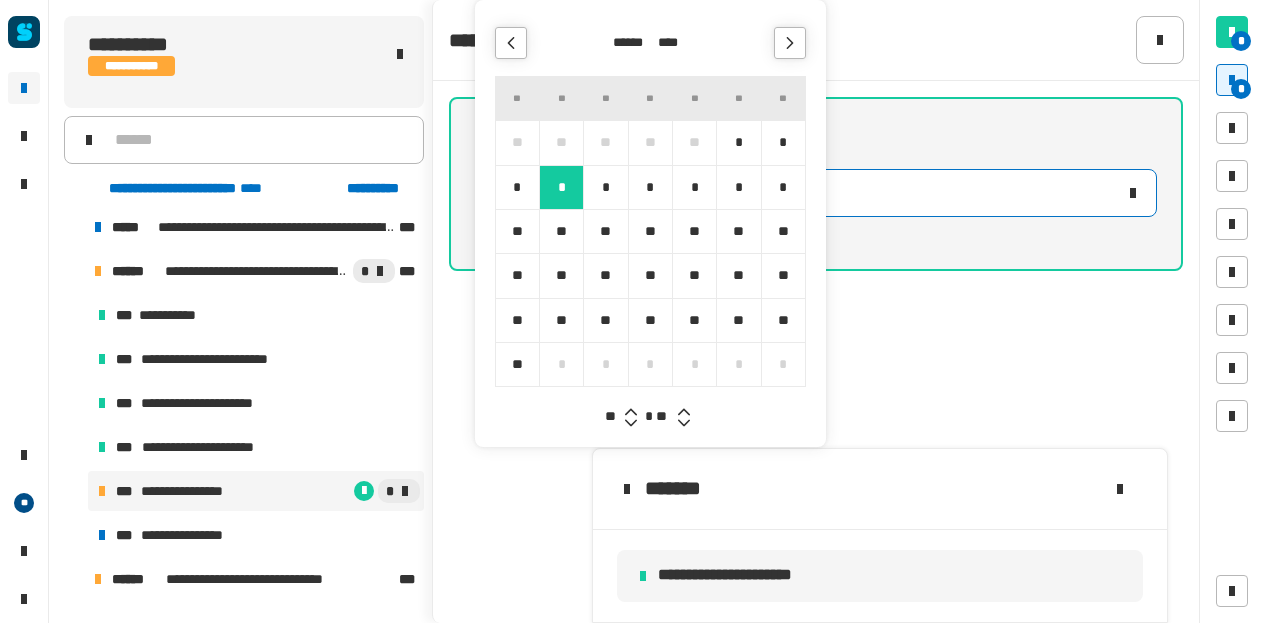 type on "**********" 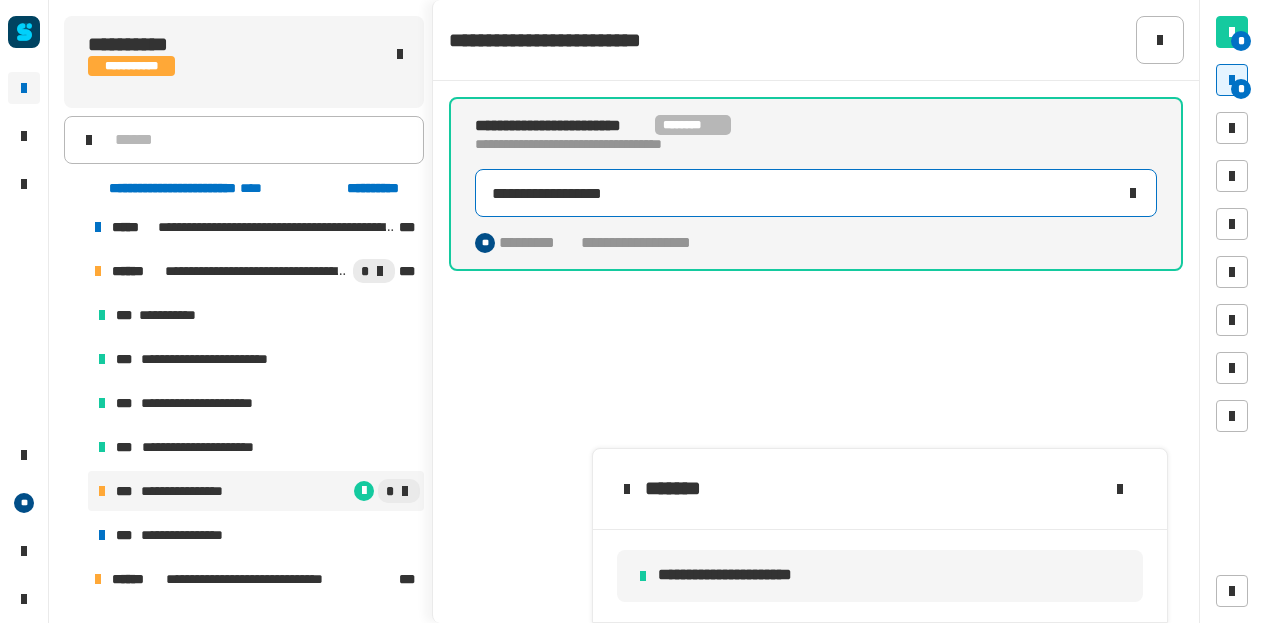 click on "[FIRST] [LAST] [STREET] [CITY], [STATE] [ZIP]" 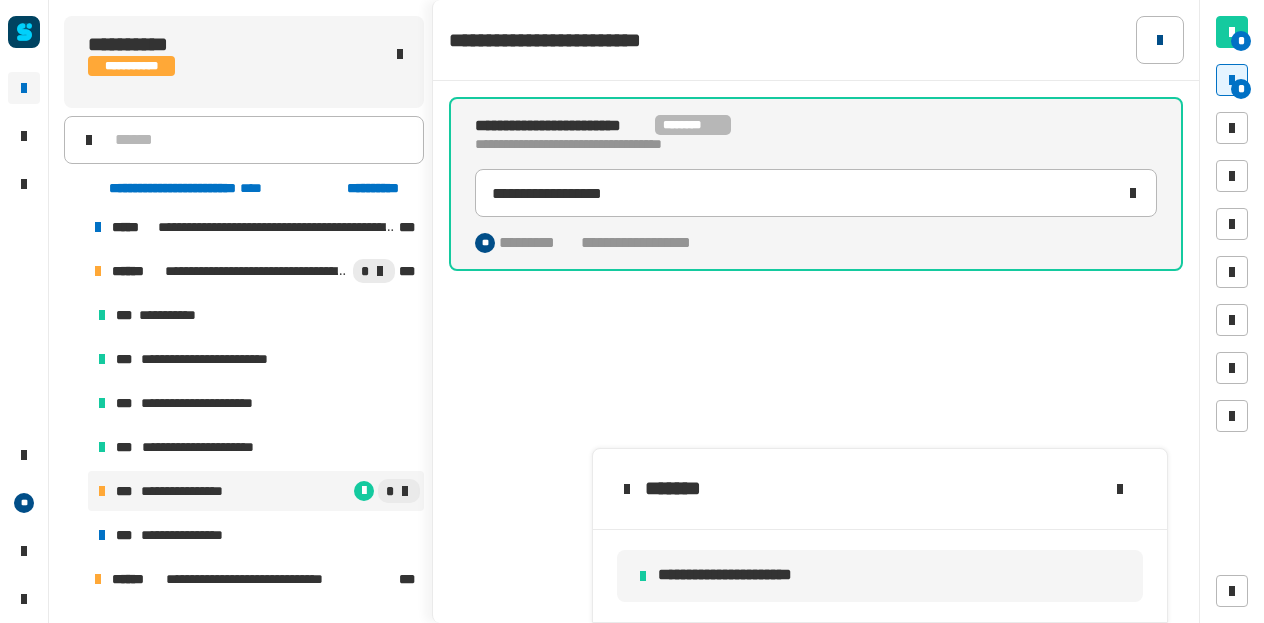 click 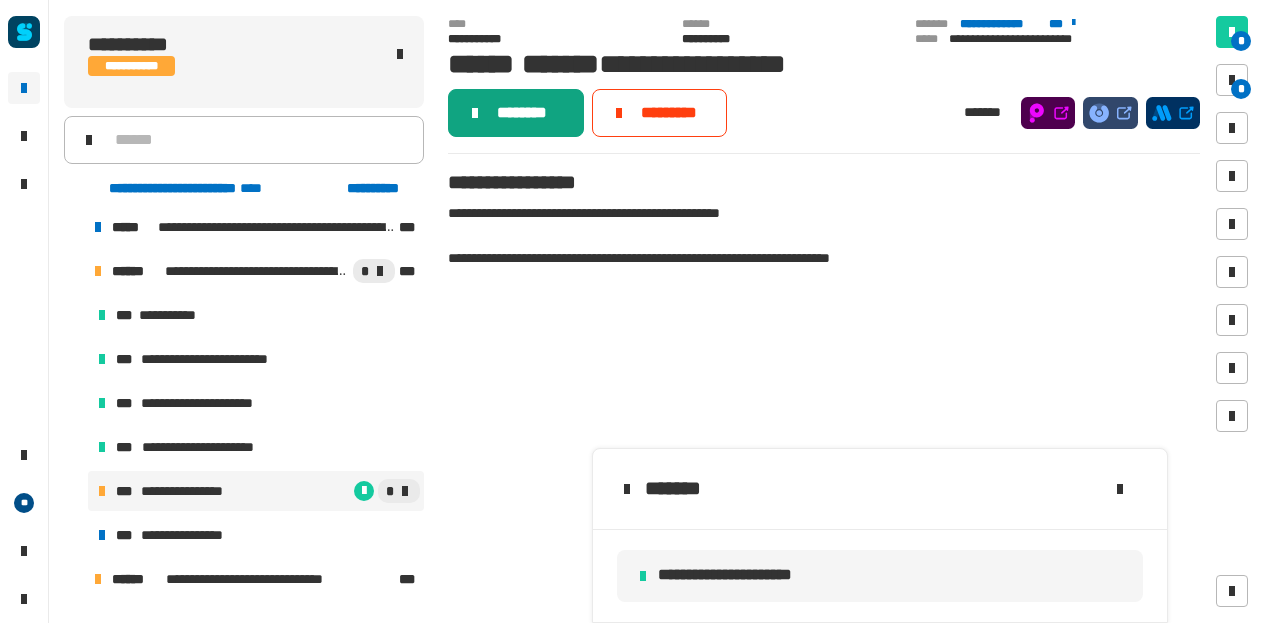 click on "********" 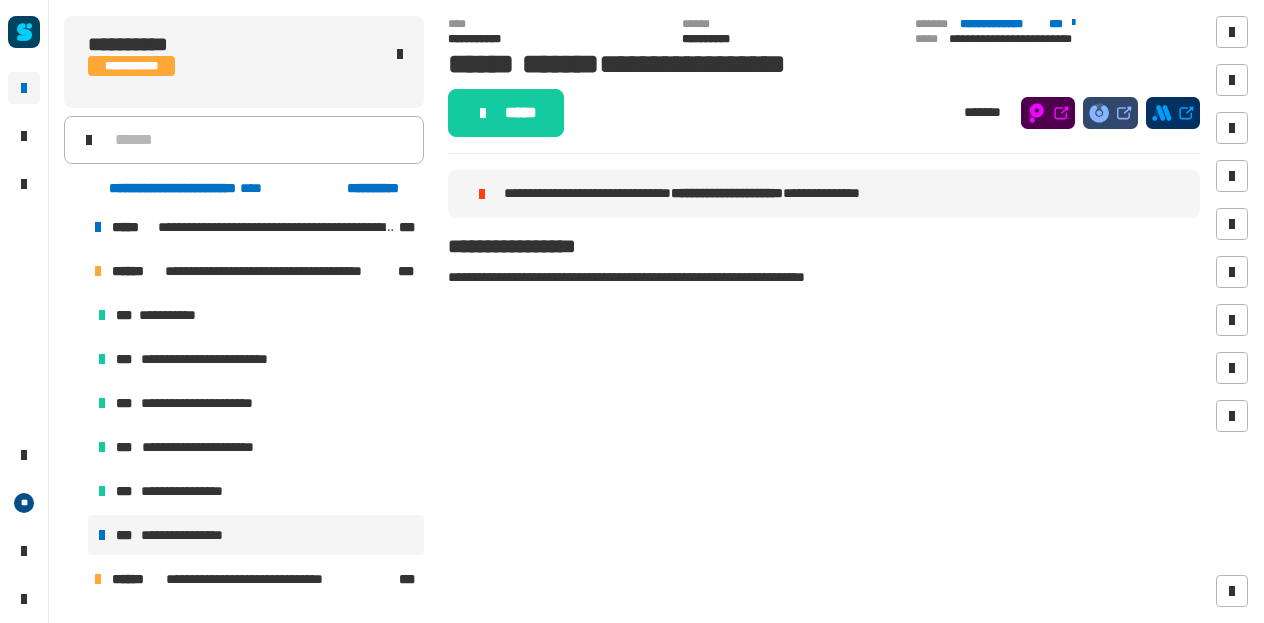 click on "*****" 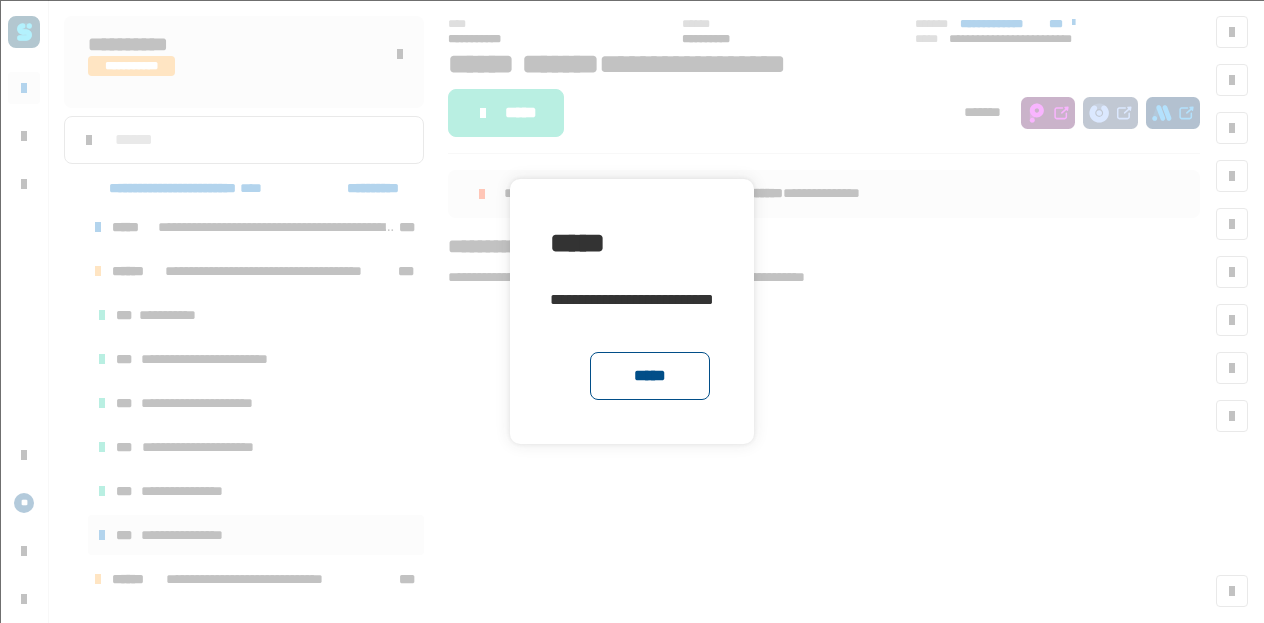 click on "*****" 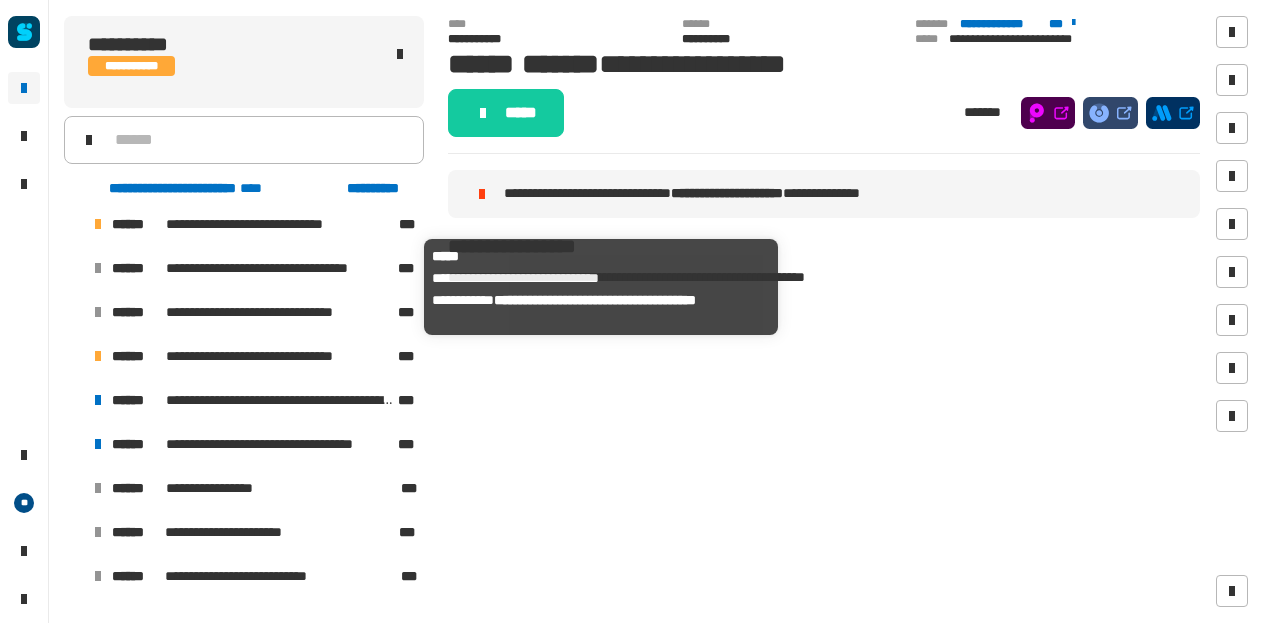 scroll, scrollTop: 447, scrollLeft: 0, axis: vertical 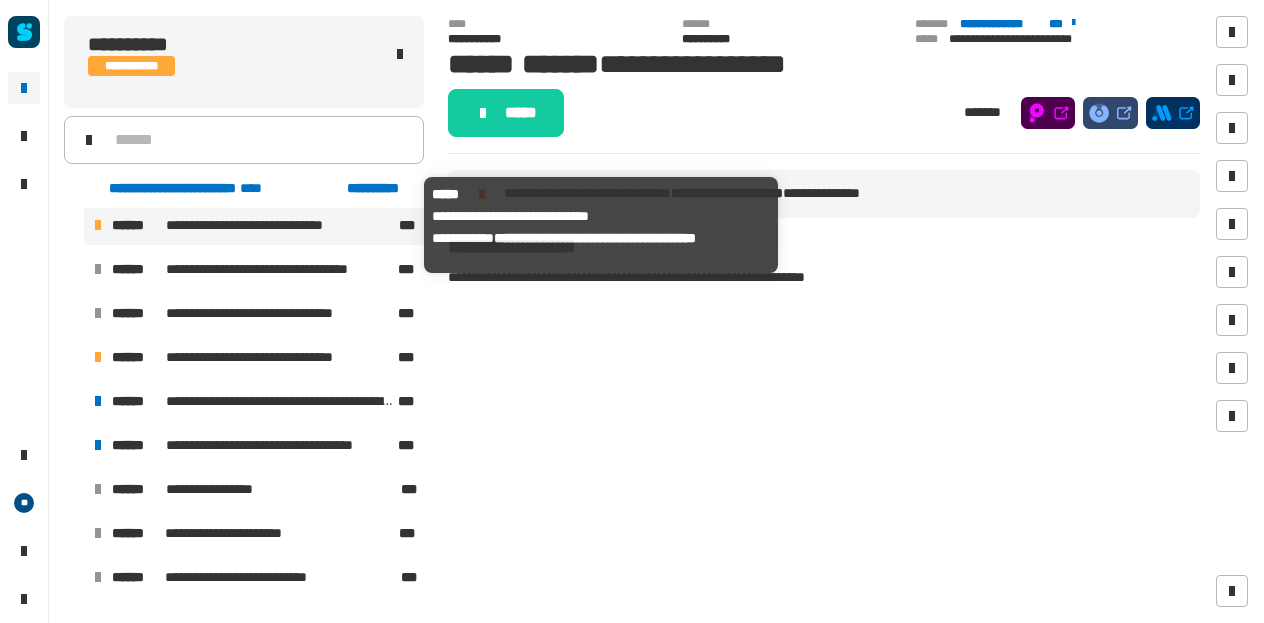 click on "**********" at bounding box center [269, 225] 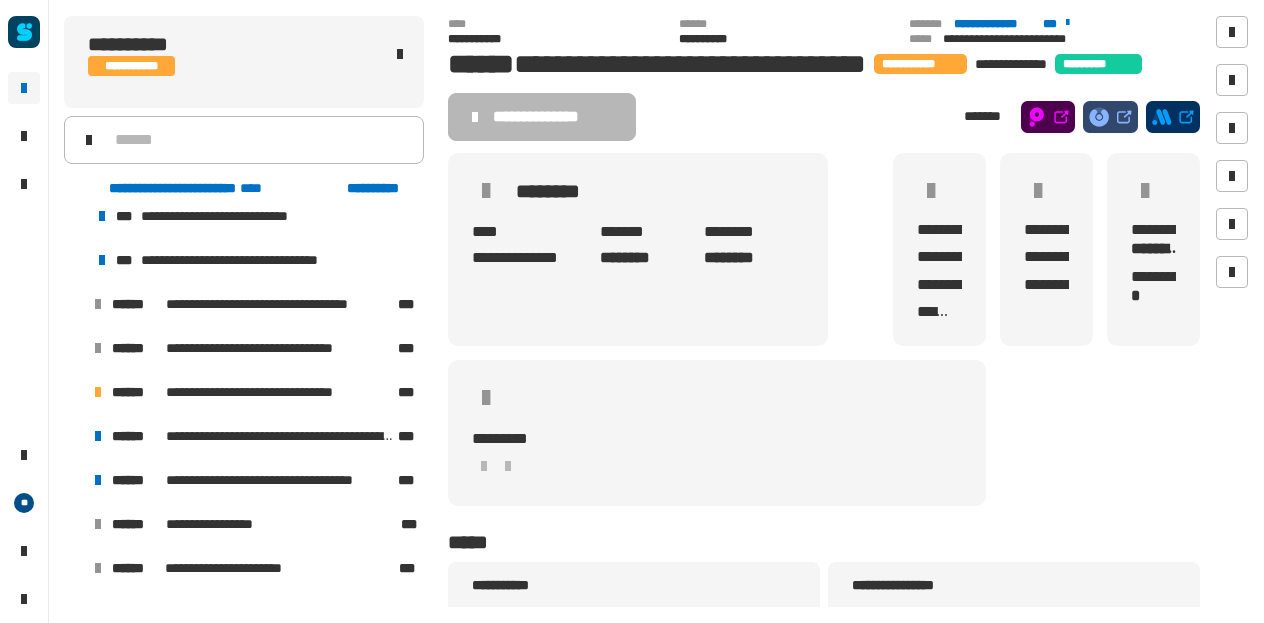 scroll, scrollTop: 677, scrollLeft: 0, axis: vertical 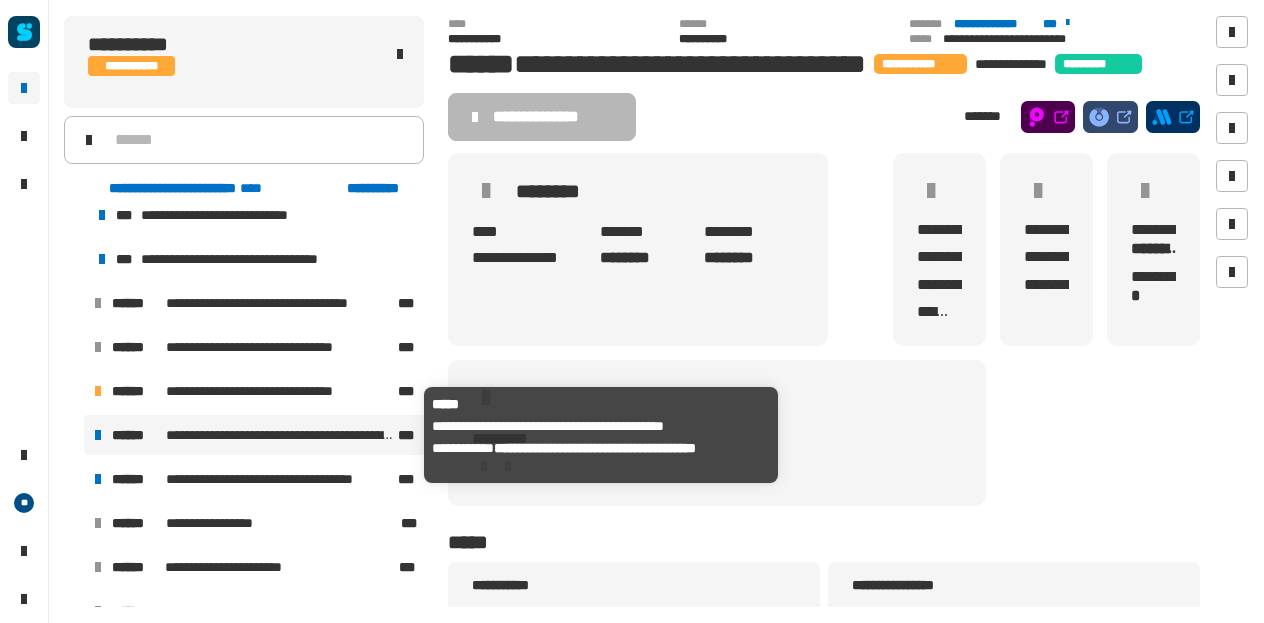 click on "**********" at bounding box center (280, 435) 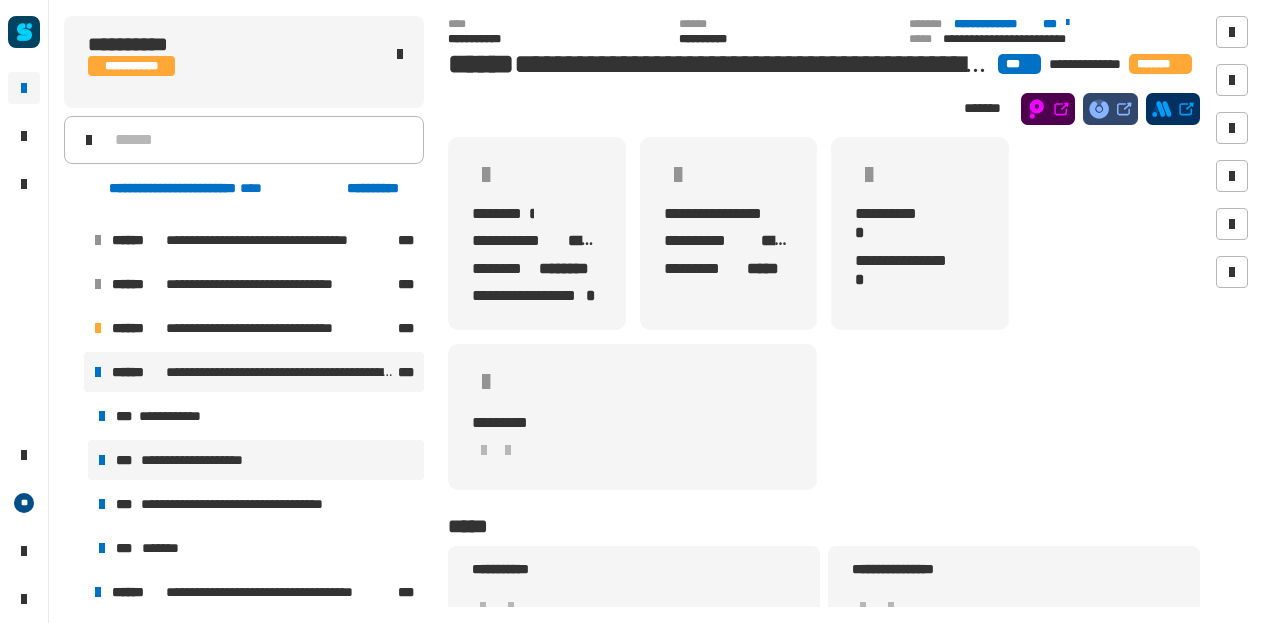 scroll, scrollTop: 745, scrollLeft: 0, axis: vertical 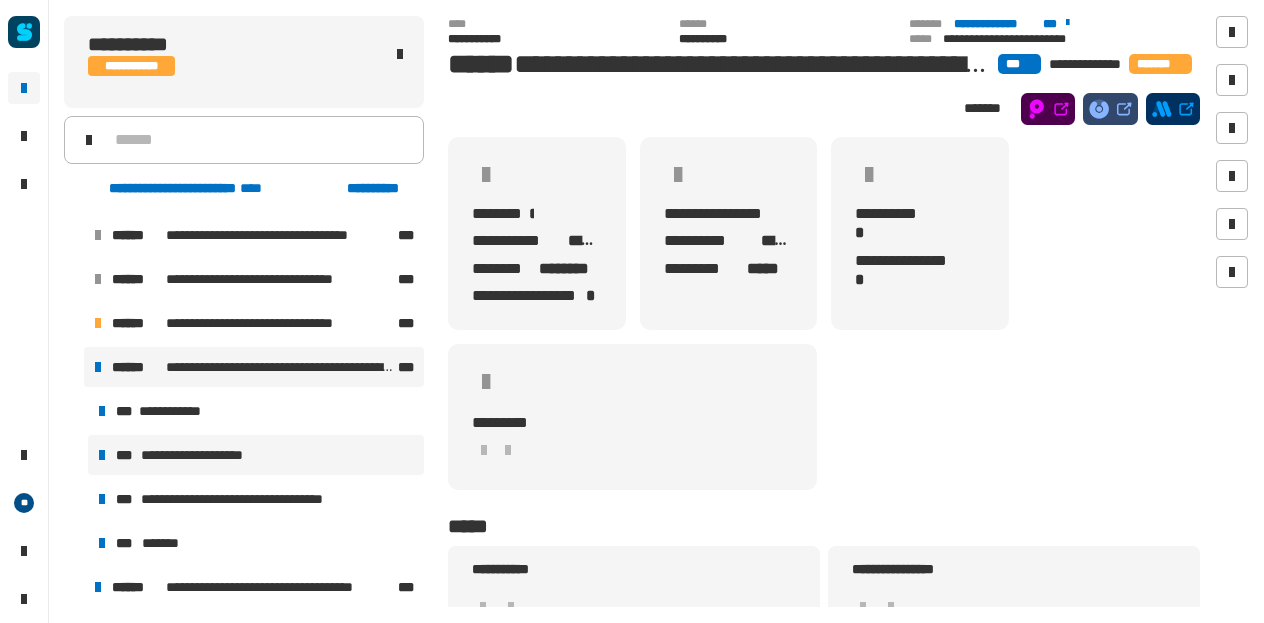 click on "**********" at bounding box center [256, 455] 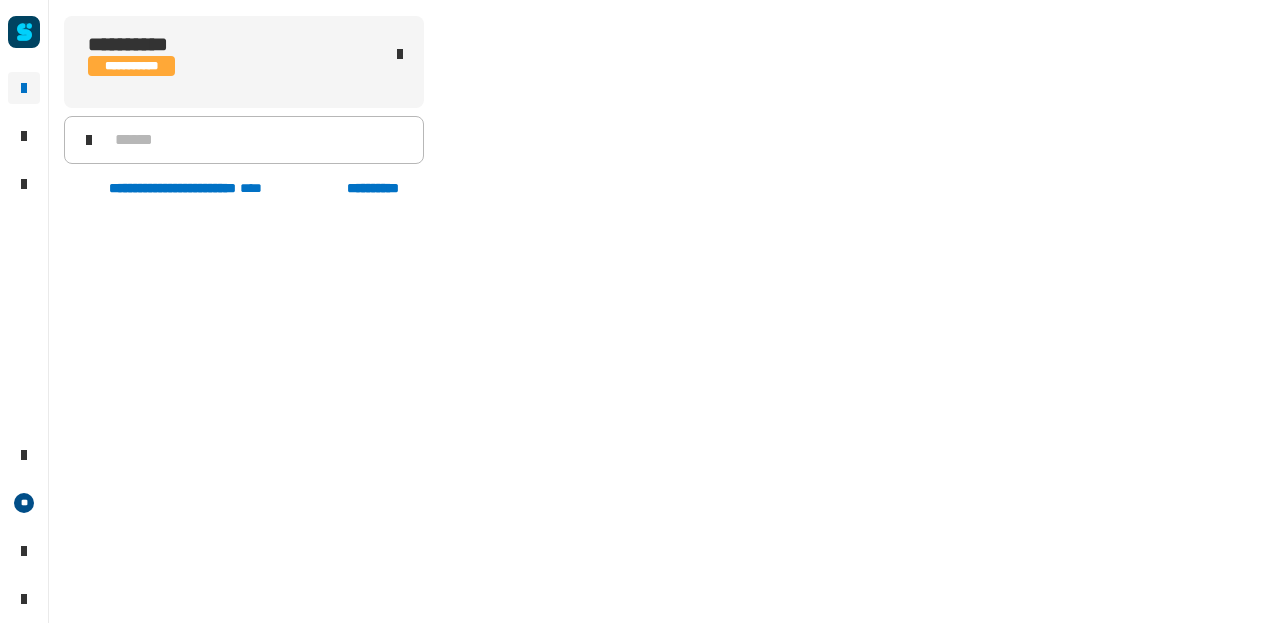 scroll, scrollTop: 792, scrollLeft: 0, axis: vertical 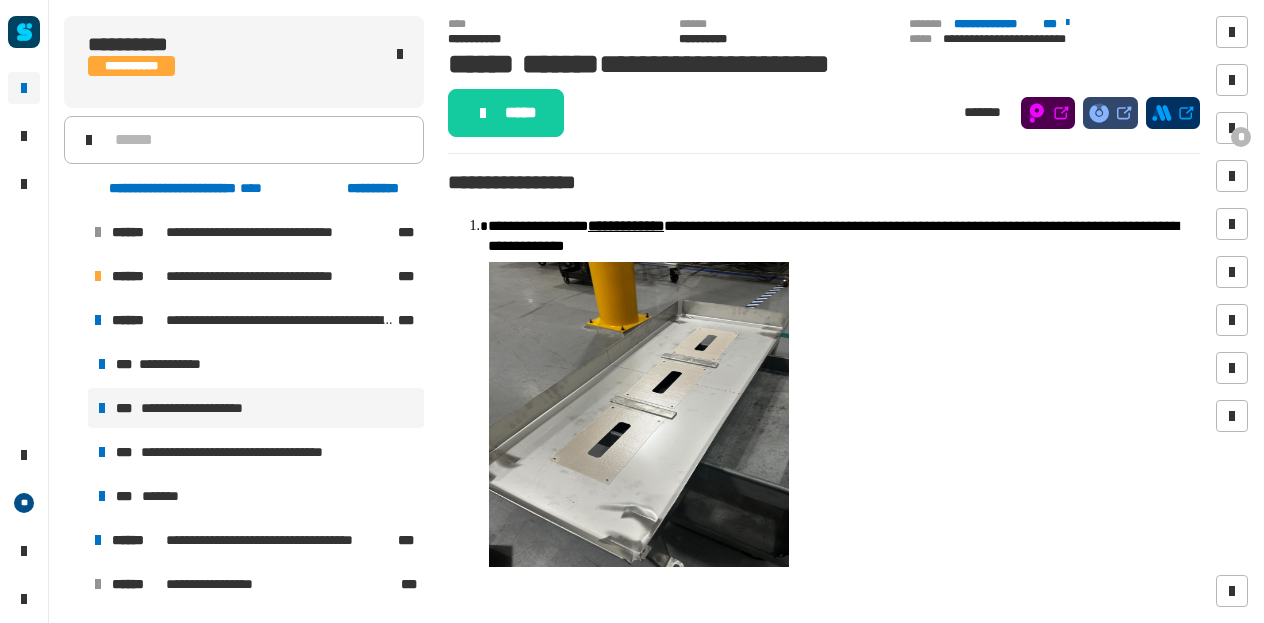 click on "**********" at bounding box center [208, 408] 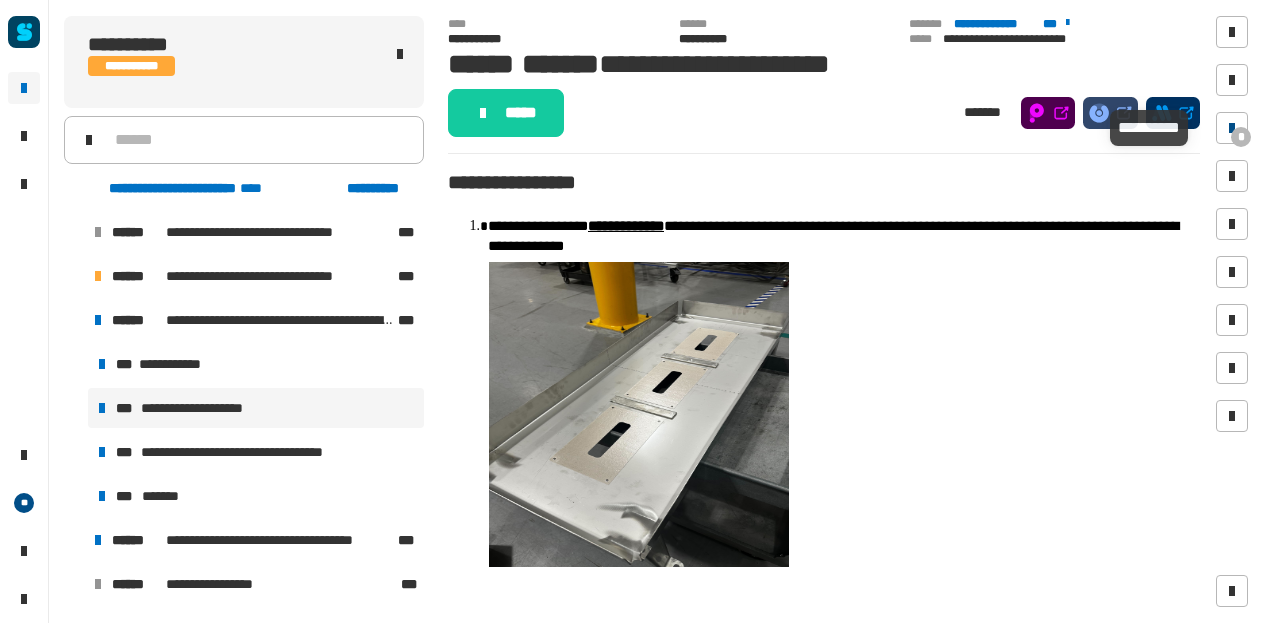 click at bounding box center [1232, 128] 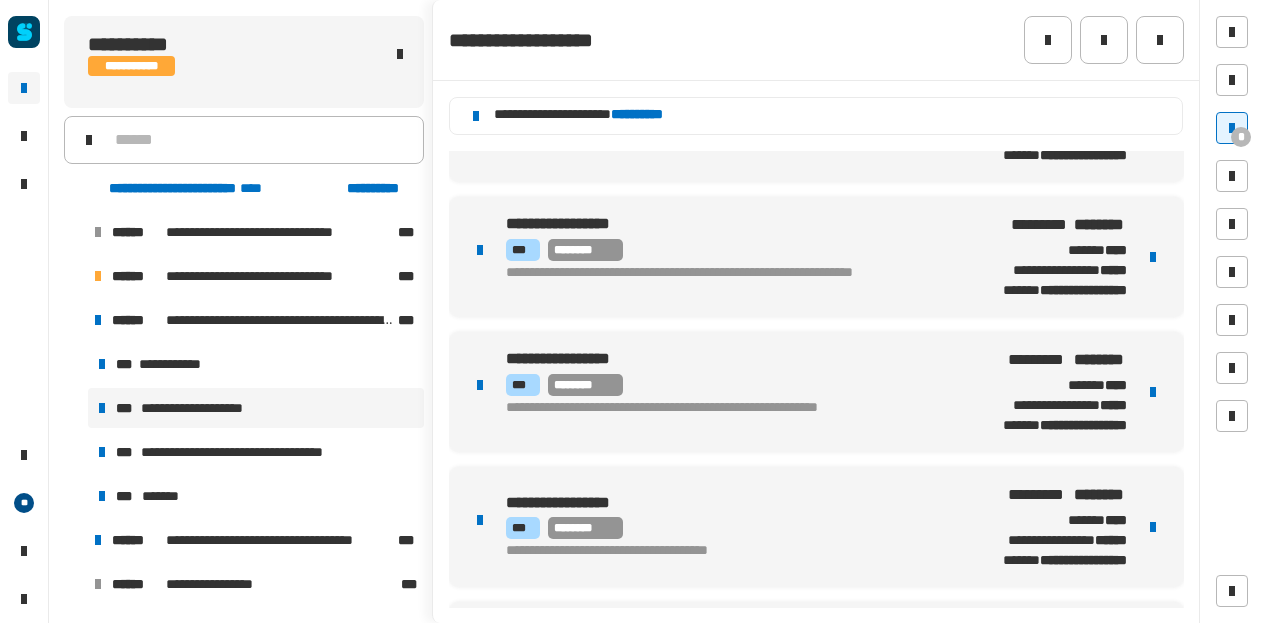 scroll, scrollTop: 0, scrollLeft: 0, axis: both 